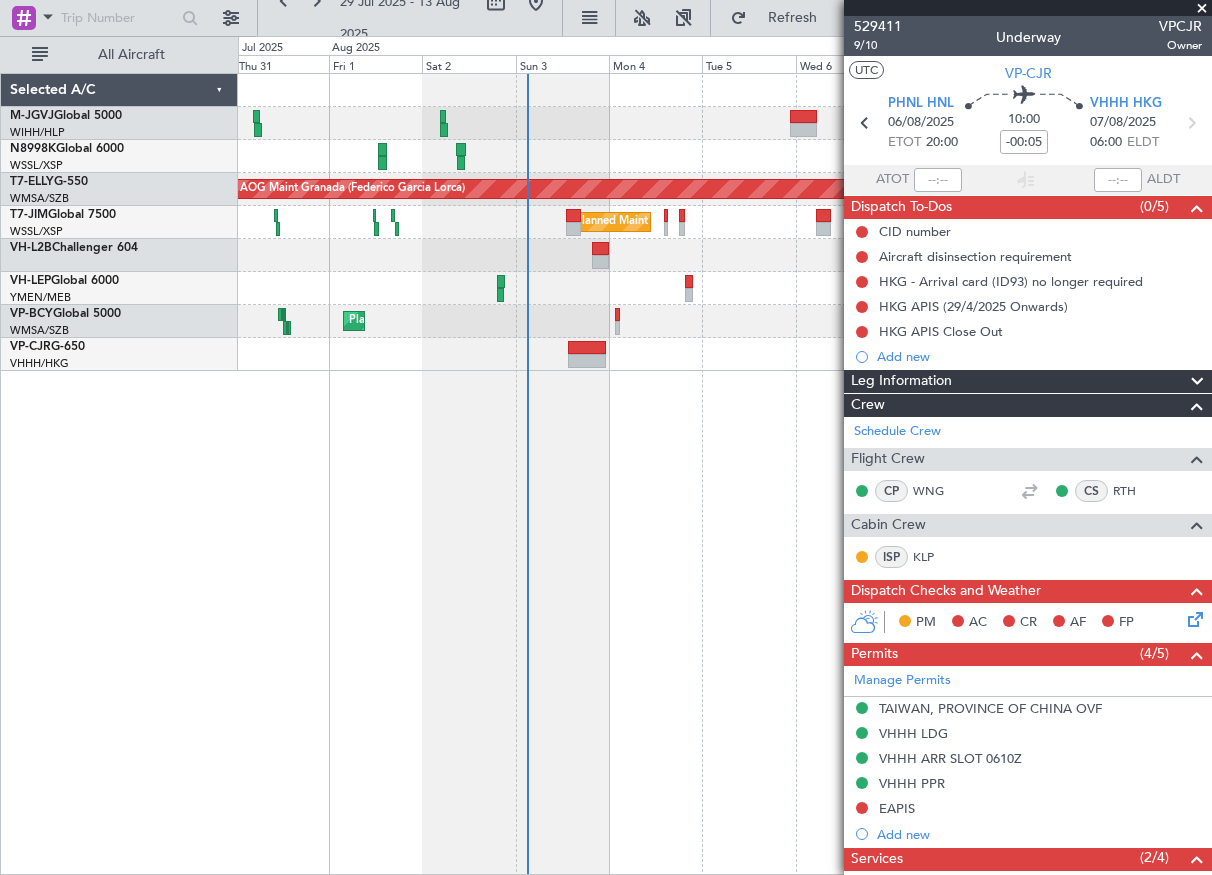 scroll, scrollTop: 0, scrollLeft: 0, axis: both 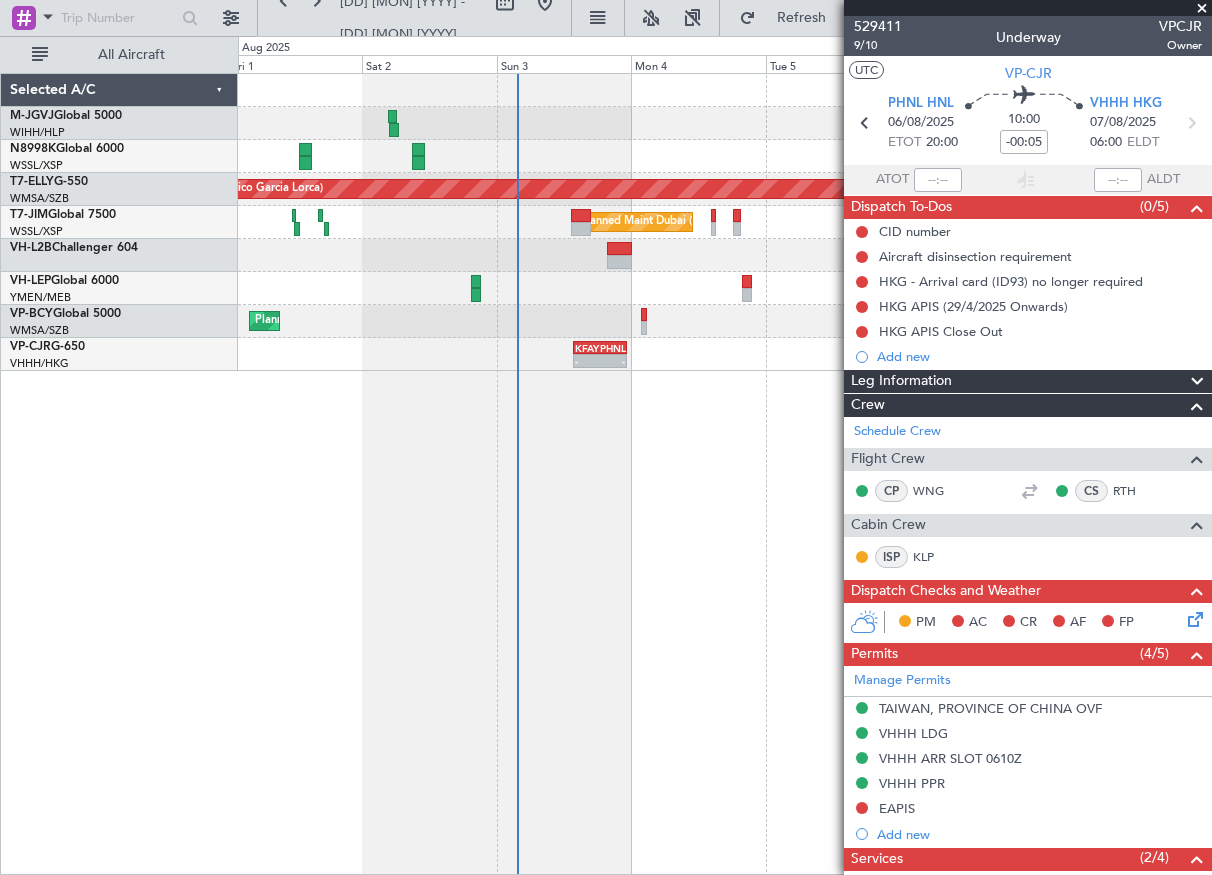 click on "[AIRPORT_CODE] [CITY] ([AIRPORT])
Planned Maint [CITY]([AIRPORT])
Planned Maint [CITY]([AIRPORT])
Planned Maint [CITY]([AIRPORT])
-
-
[AIRPORT_CODE]
[HH]:[MM] Z
[AIRPORT_CODE]
[HH]:[MM] Z
-
-
[AIRPORT_CODE]
[HH]:[MM] Z
[AIRPORT_CODE]
[HH]:[MM] Z
-
-" 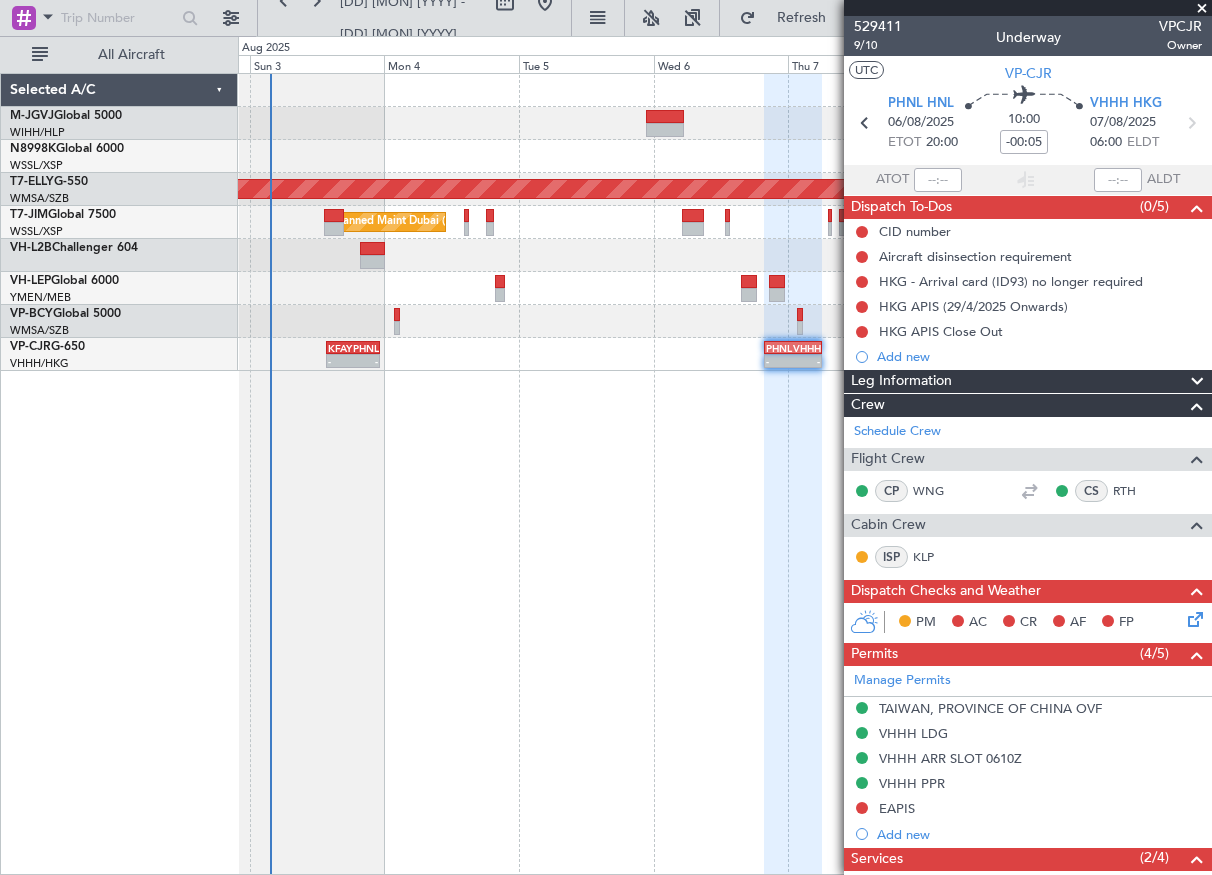 click on "[AIRPORT_CODE] [CITY] ([AIRPORT])
-
-
[AIRPORT_CODE]
[HH]:[MM] Z
[AIRPORT_CODE]
[HH]:[MM] Z
Planned Maint [CITY]([AIRPORT])
-
-
[AIRPORT_CODE]
[HH]:[MM] Z
[AIRPORT_CODE]
[HH]:[MM] Z
Planned Maint [CITY]([AIRPORT])
Planned Maint [CITY]([AIRPORT])
-
-
[AIRPORT_CODE]
[HH]:[MM] Z
[AIRPORT_CODE]
[HH]:[MM] Z
-
-" 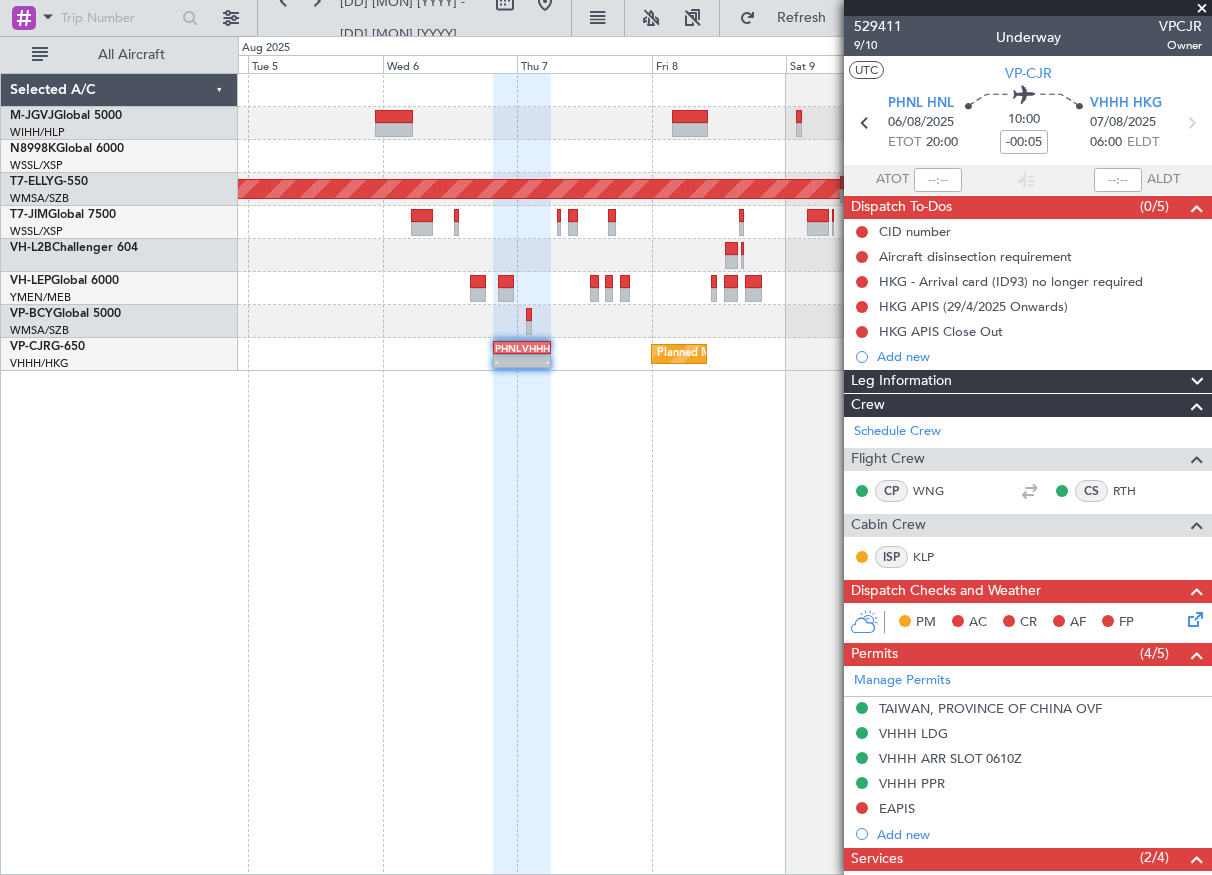 click on "[AIRPORT_CODE] [CITY] ([AIRPORT])
-
-
[AIRPORT_CODE]
[HH]:[MM] Z
[AIRPORT_CODE]
[HH]:[MM] Z
-
-
[AIRPORT_CODE]
[HH]:[MM] Z
[AIRPORT_CODE]
[HH]:[MM] Z
Planned Maint [CITY]([AIRPORT])
Planned Maint [CITY]([AIRPORT])
-
-
[AIRPORT_CODE]
[HH]:[MM] Z
[AIRPORT_CODE]
[HH]:[MM] Z
-
-" 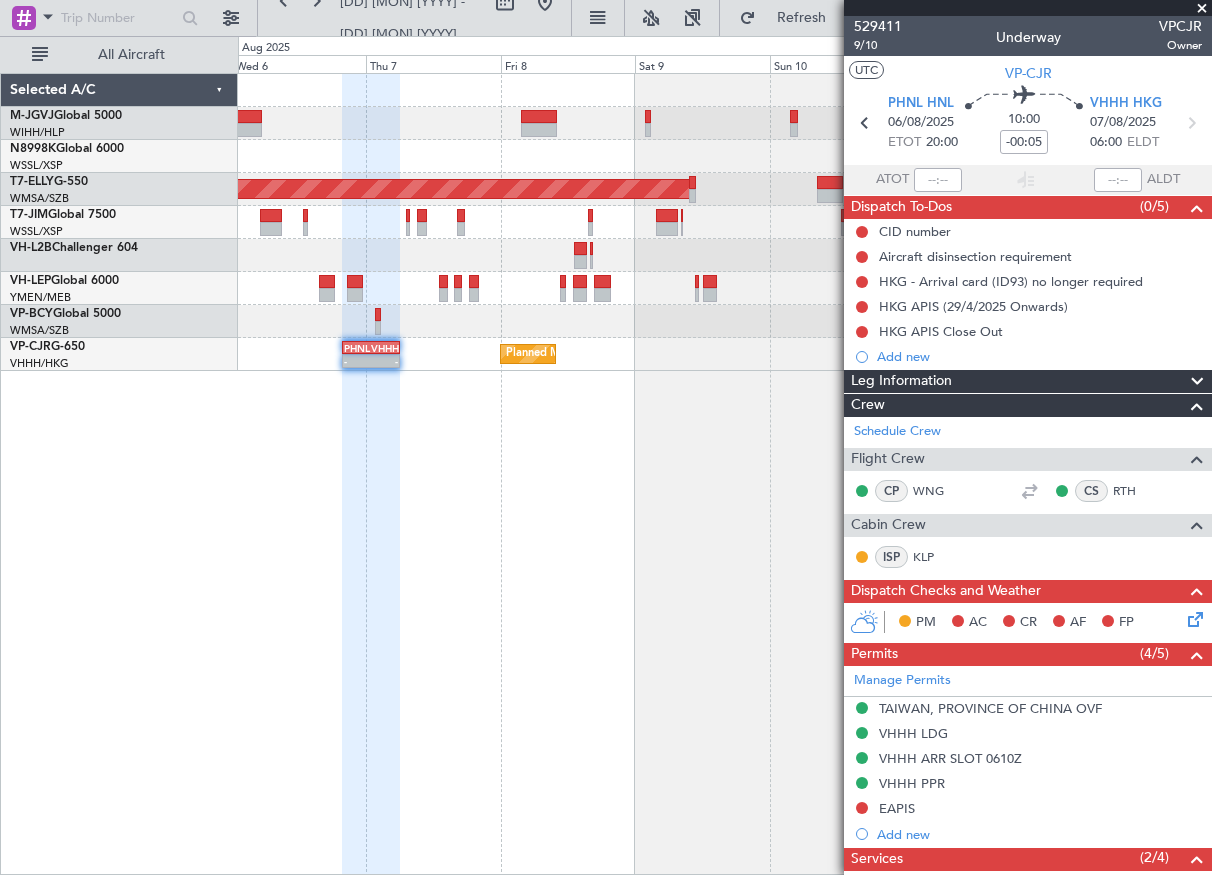 click on "[AIRPORT_CODE] [CITY] ([AIRPORT])
-
-
[AIRPORT_CODE]
[HH]:[MM] Z
[AIRPORT_CODE]
[HH]:[MM] Z
-
-
[AIRPORT_CODE]
[HH]:[MM] Z
[AIRPORT_CODE]
[HH]:[MM] Z
Planned Maint [CITY]([AIRPORT])
Planned Maint [CITY]([AIRPORT])
-
-
[AIRPORT_CODE]
[HH]:[MM] Z
[AIRPORT_CODE]
[HH]:[MM] Z" 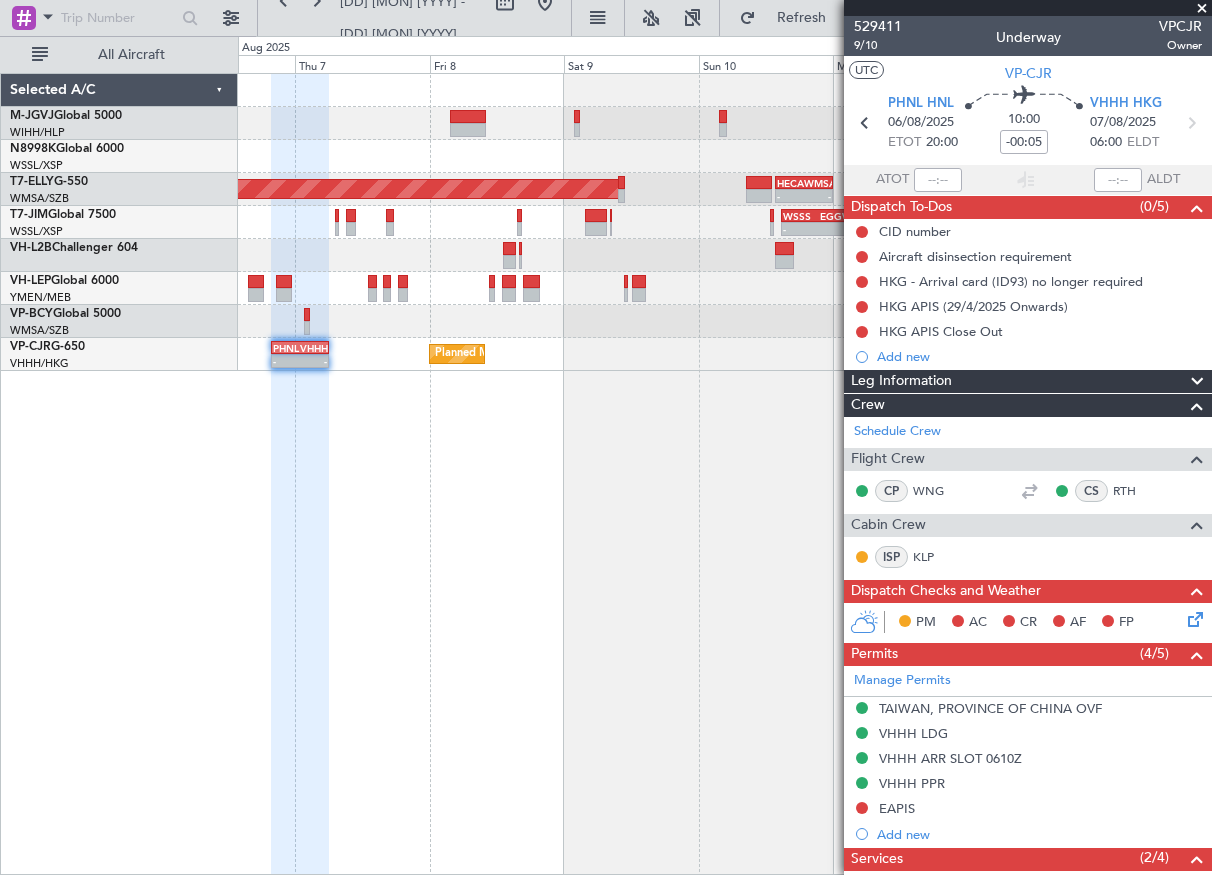 click on "[AIRPORT_CODE] [CITY] ([AIRPORT])
-
-
[AIRPORT_CODE]
[HH]:[MM] Z
[AIRPORT_CODE]
[HH]:[MM] Z
-
-
[AIRPORT_CODE]
[HH]:[MM] Z
[AIRPORT_CODE]
[HH]:[MM] Z
Planned Maint [CITY]([AIRPORT])
Planned Maint [CITY]([AIRPORT])
-
-
[AIRPORT_CODE]
[HH]:[MM] Z
[AIRPORT_CODE]
[HH]:[MM] Z" 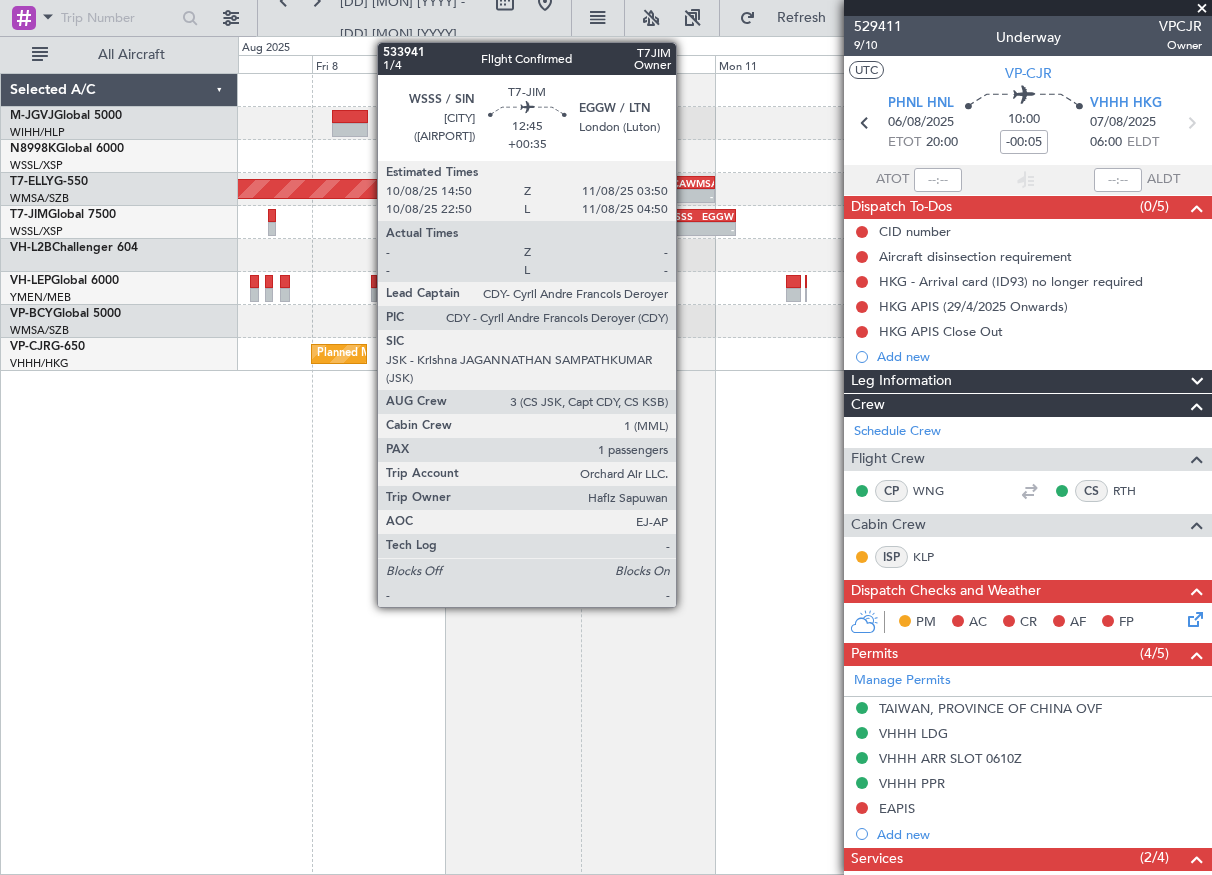 click on "-
-" 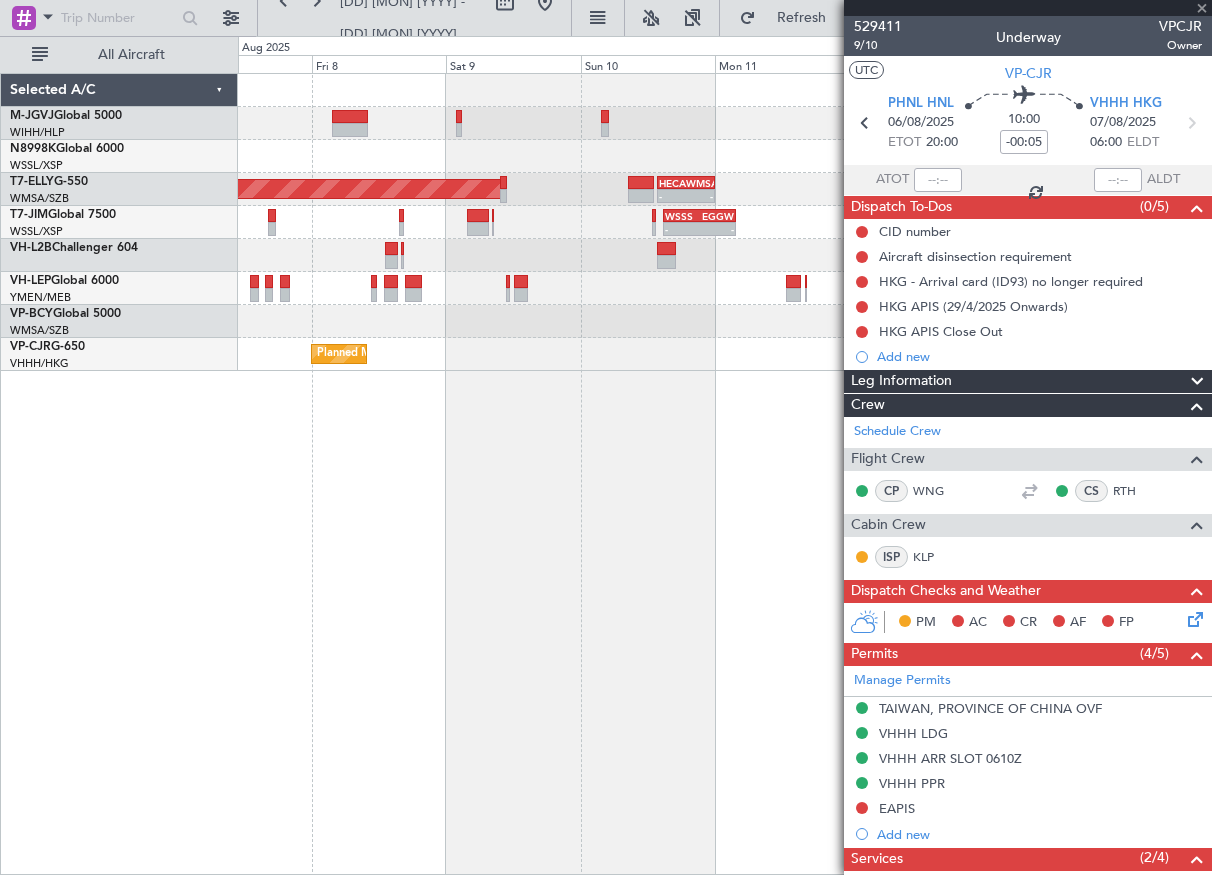 type on "+00:35" 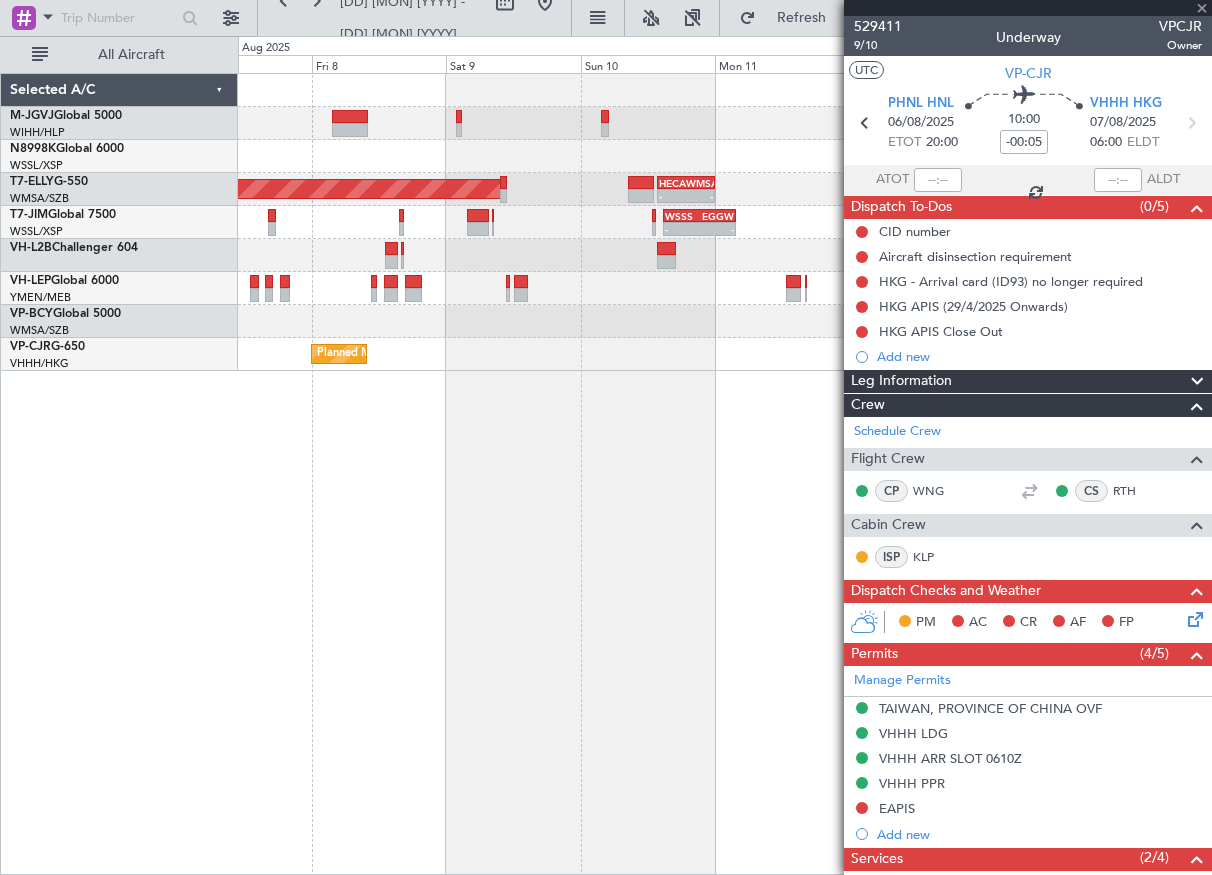 type on "1" 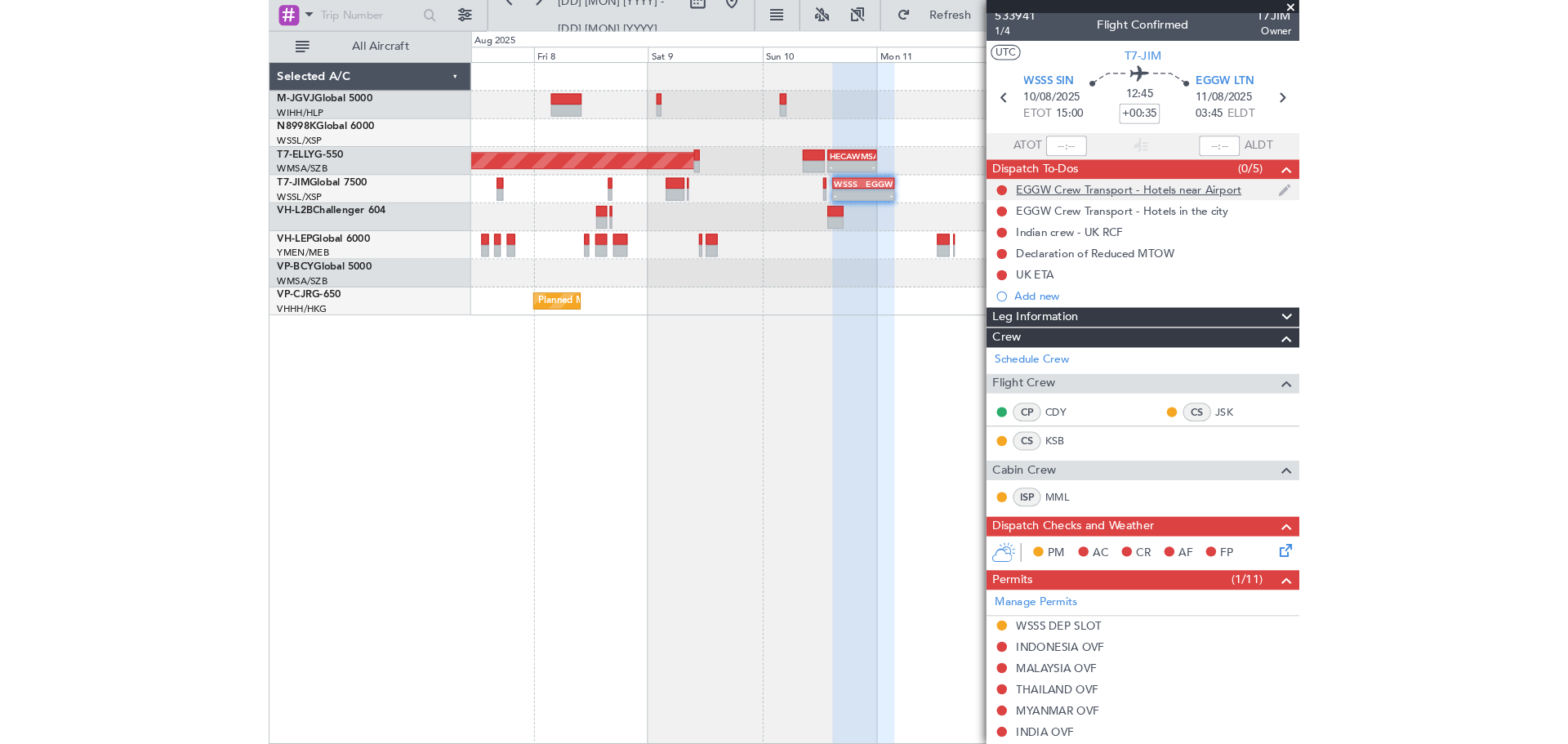 scroll, scrollTop: 0, scrollLeft: 0, axis: both 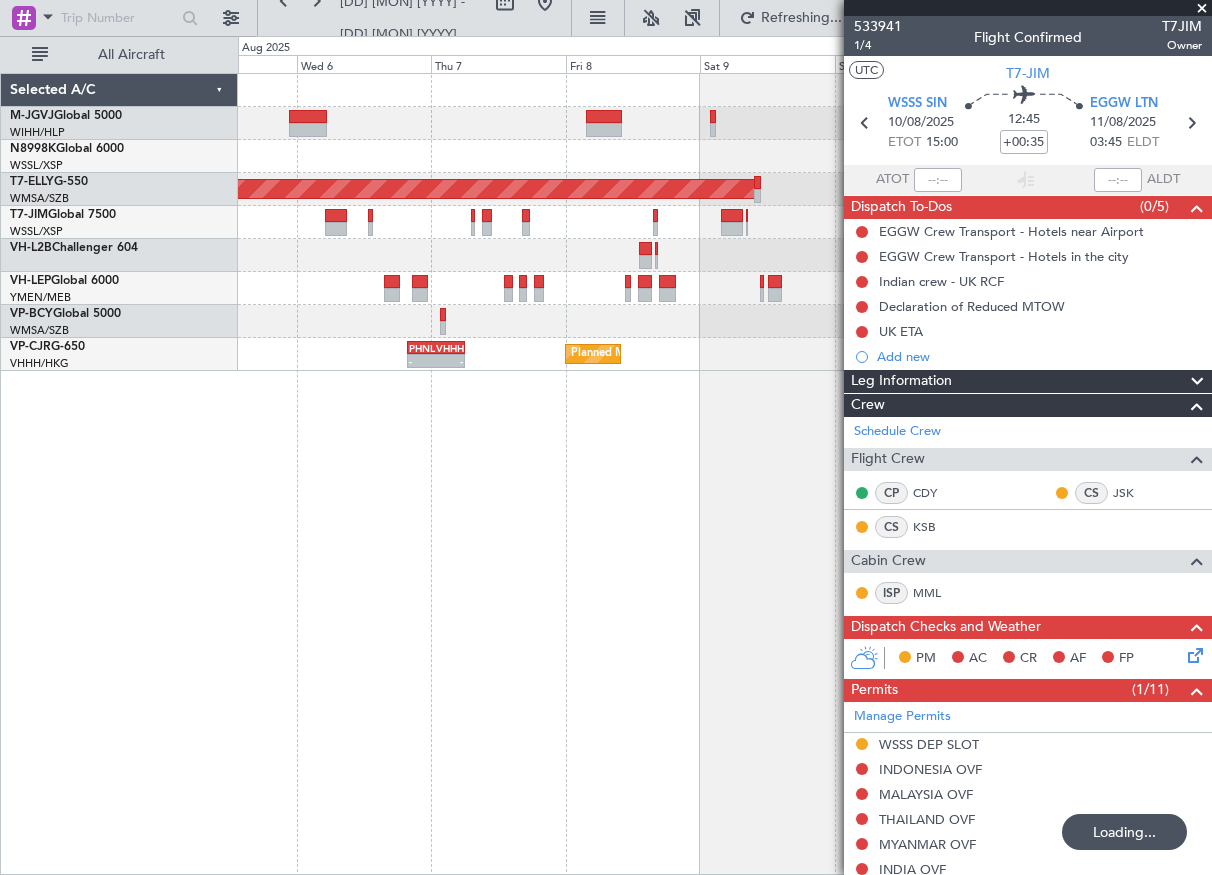 click on "[AIRPORT_CODE] [CITY] ([AIRPORT])
-
-
[AIRPORT_CODE]
[HH]:[MM] Z
[AIRPORT_CODE]
[HH]:[MM] Z
Planned Maint [CITY]([AIRPORT])
Planned Maint [CITY]([AIRPORT])
[AIRPORT_CODE]
[HH]:[MM] Z
[AIRPORT_CODE]
[HH]:[MM] Z
-
-
[AIRPORT_CODE]
[HH]:[MM] Z
[AIRPORT_CODE]
[HH]:[MM] Z" 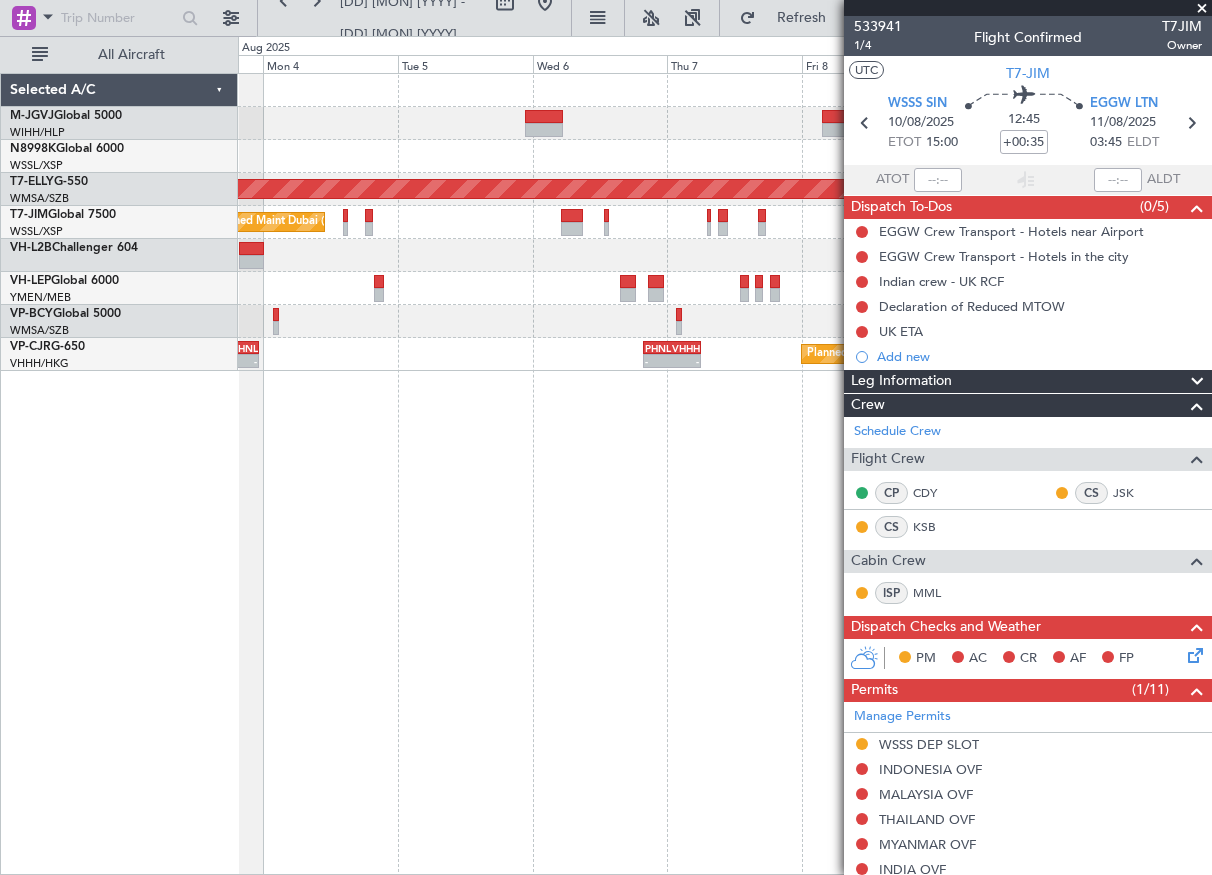 click on "[AIRPORT_CODE] [CITY] ([AIRPORT])
-
-
[AIRPORT_CODE]
[HH]:[MM] Z
[AIRPORT_CODE]
[HH]:[MM] Z
-
-
[AIRPORT_CODE]
[HH]:[MM] Z
[AIRPORT_CODE]
[HH]:[MM] Z
Planned Maint [CITY]([AIRPORT])
Planned Maint [CITY]([AIRPORT])
-
-
[AIRPORT_CODE]
[HH]:[MM] Z
[AIRPORT_CODE]
[HH]:[MM] Z
-
-" 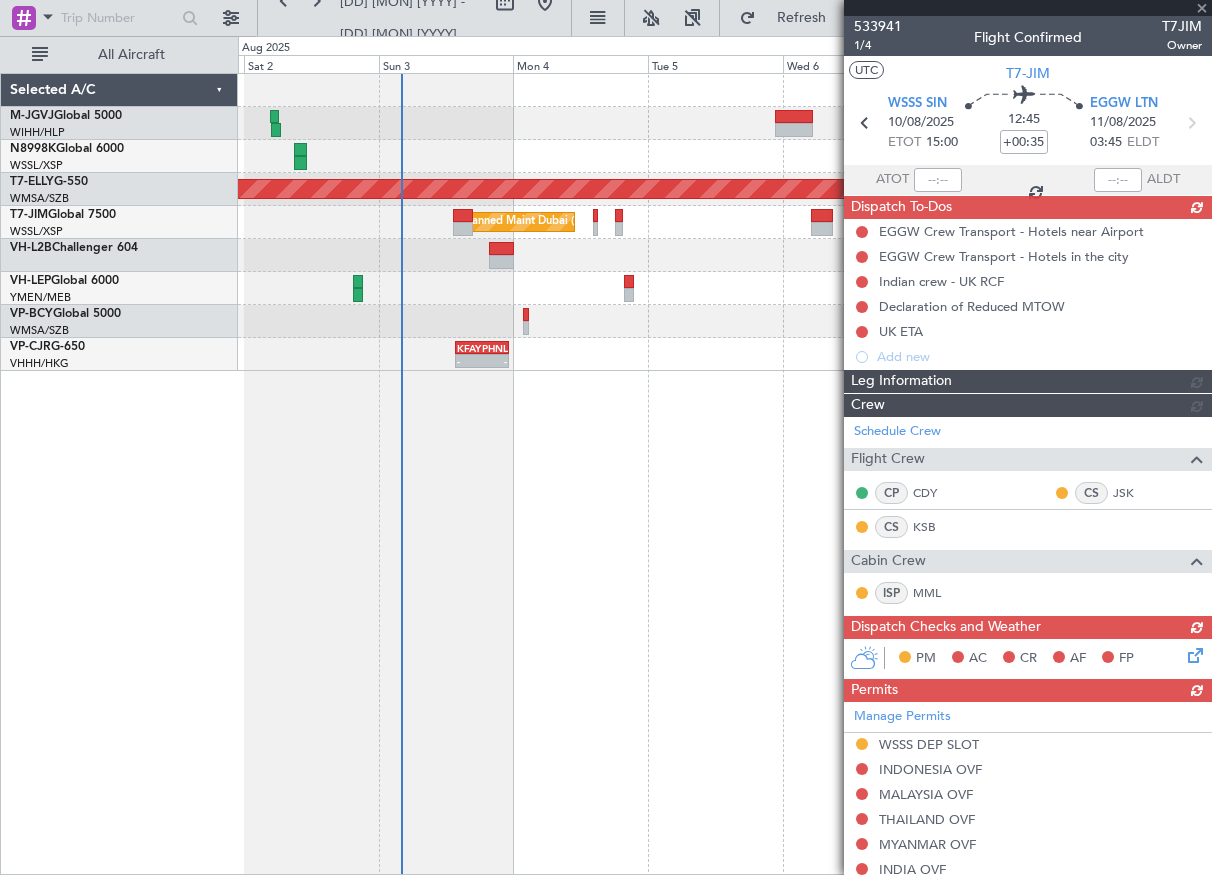 click on "[AIRPORT_CODE] [CITY] ([AIRPORT])
-
-
[AIRPORT_CODE]
[HH]:[MM] Z
[AIRPORT_CODE]
[HH]:[MM] Z
Planned Maint [CITY]([AIRPORT])
-
-
[AIRPORT_CODE]
[HH]:[MM] Z
[AIRPORT_CODE]
[HH]:[MM] Z
Planned Maint [CITY]([AIRPORT])
Planned Maint [CITY]([AIRPORT])
-
-
[AIRPORT_CODE]
[HH]:[MM] Z
[AIRPORT_CODE]
[HH]:[MM] Z
-
-" 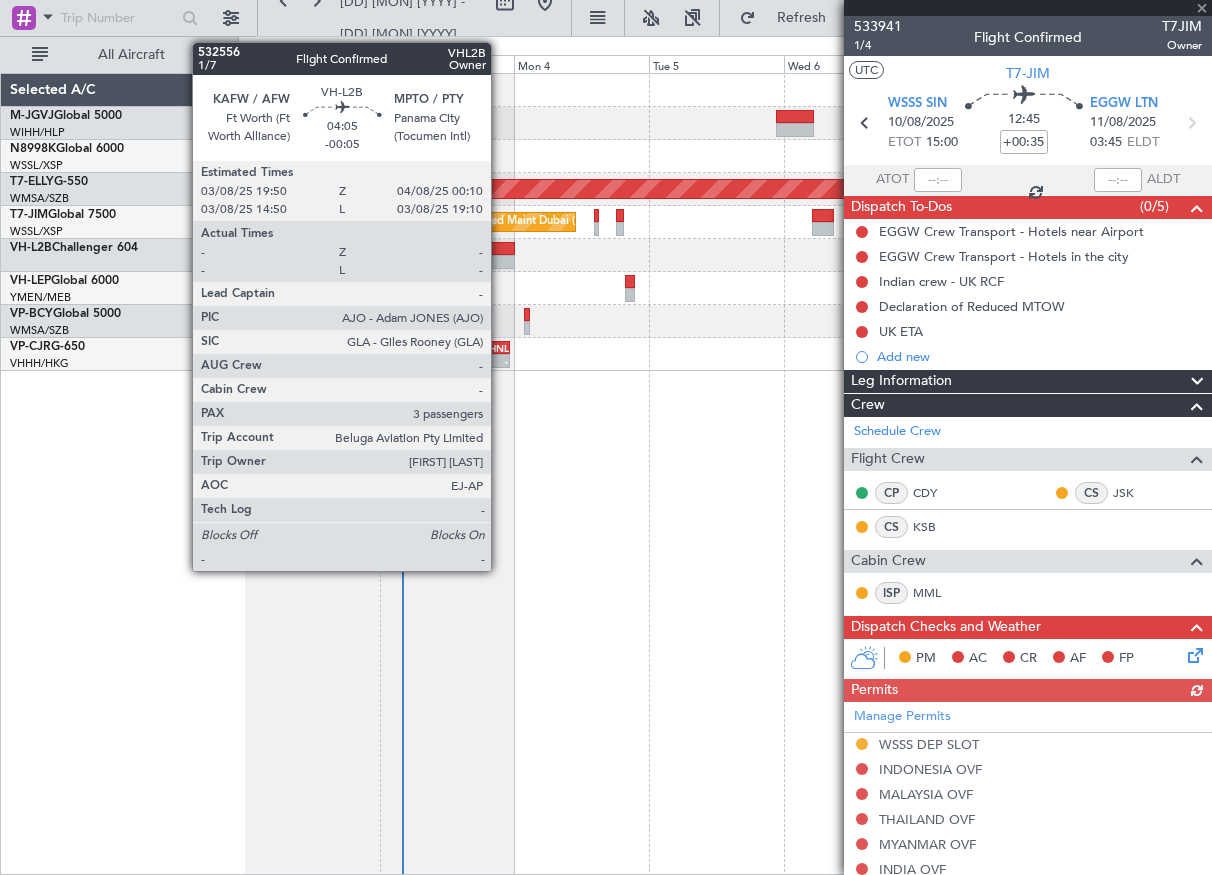 click 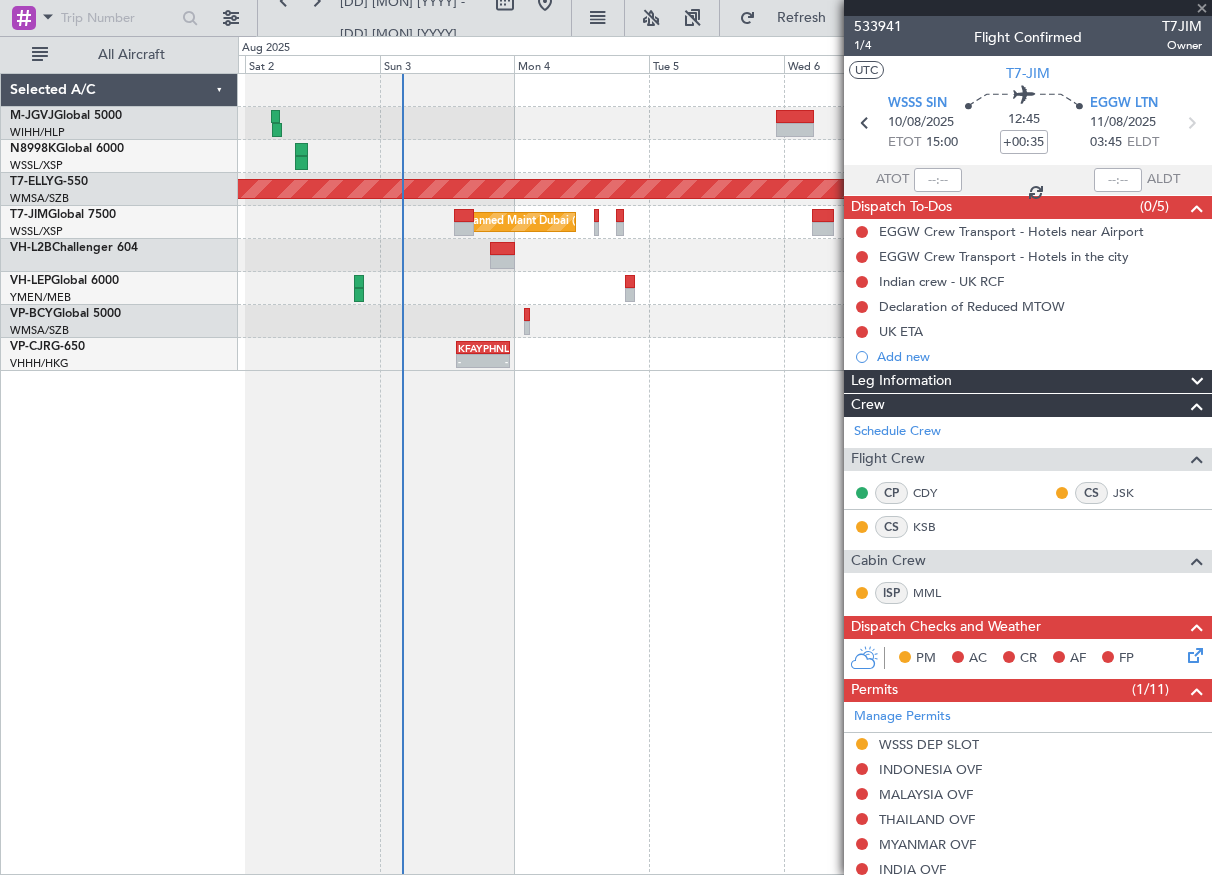 type on "-00:05" 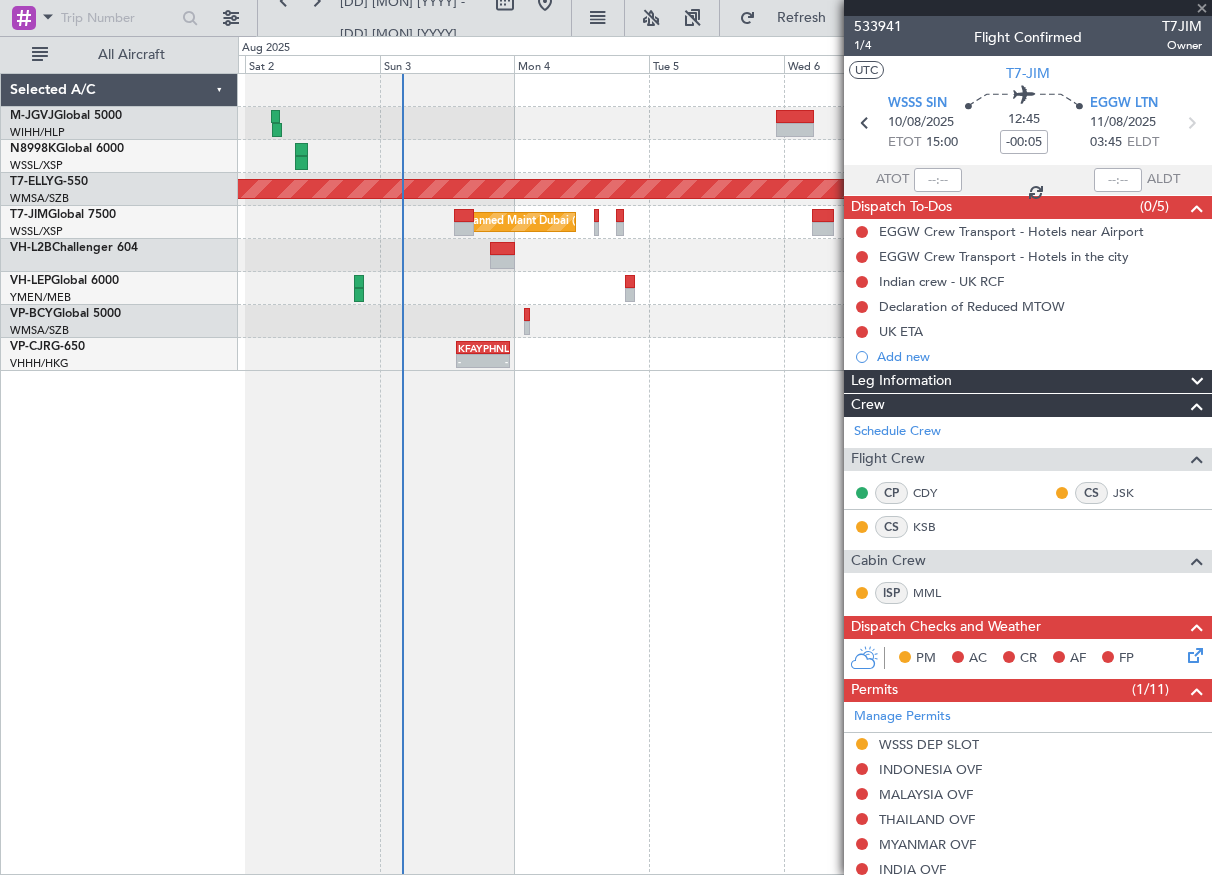 type on "3" 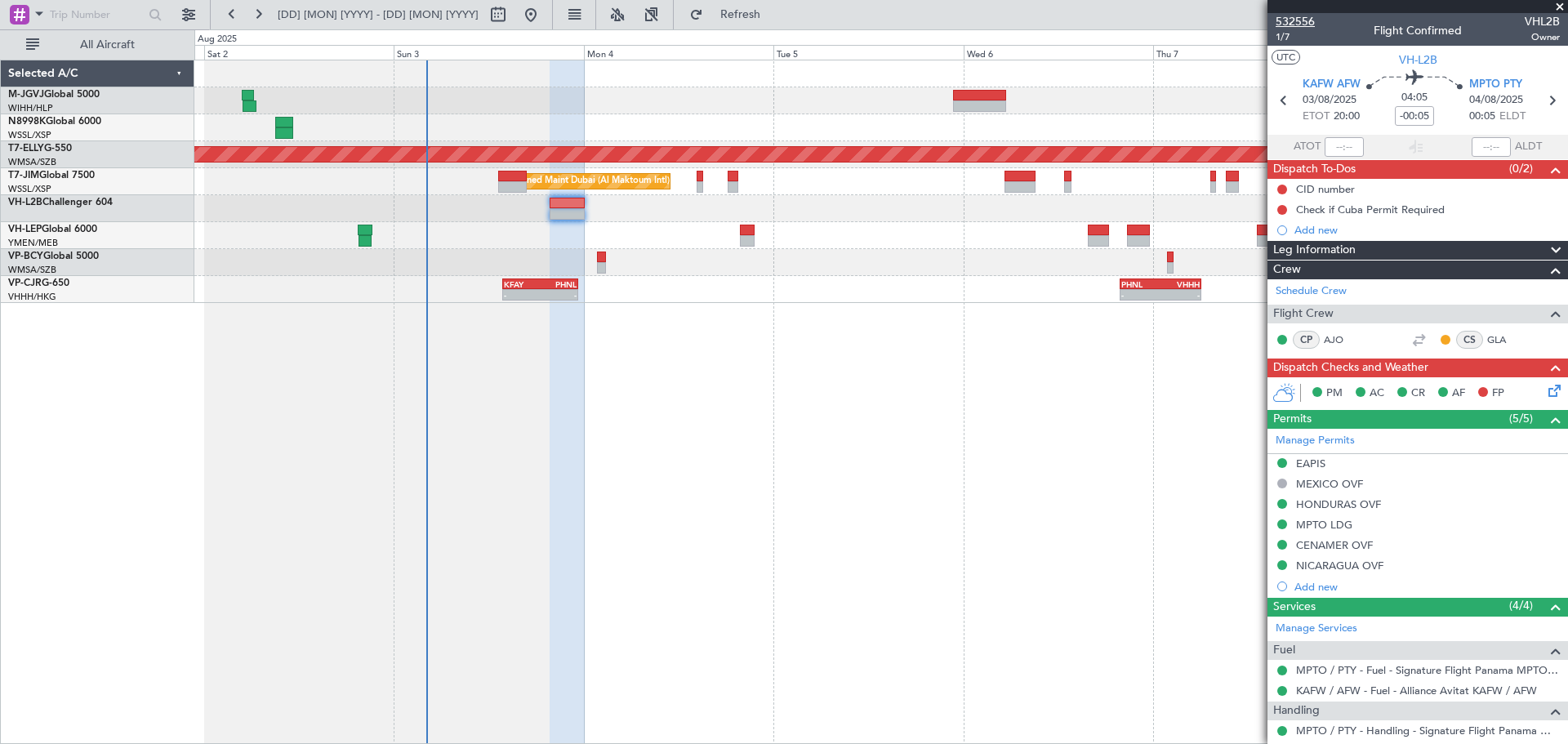 click on "532556" at bounding box center (1295, 21) 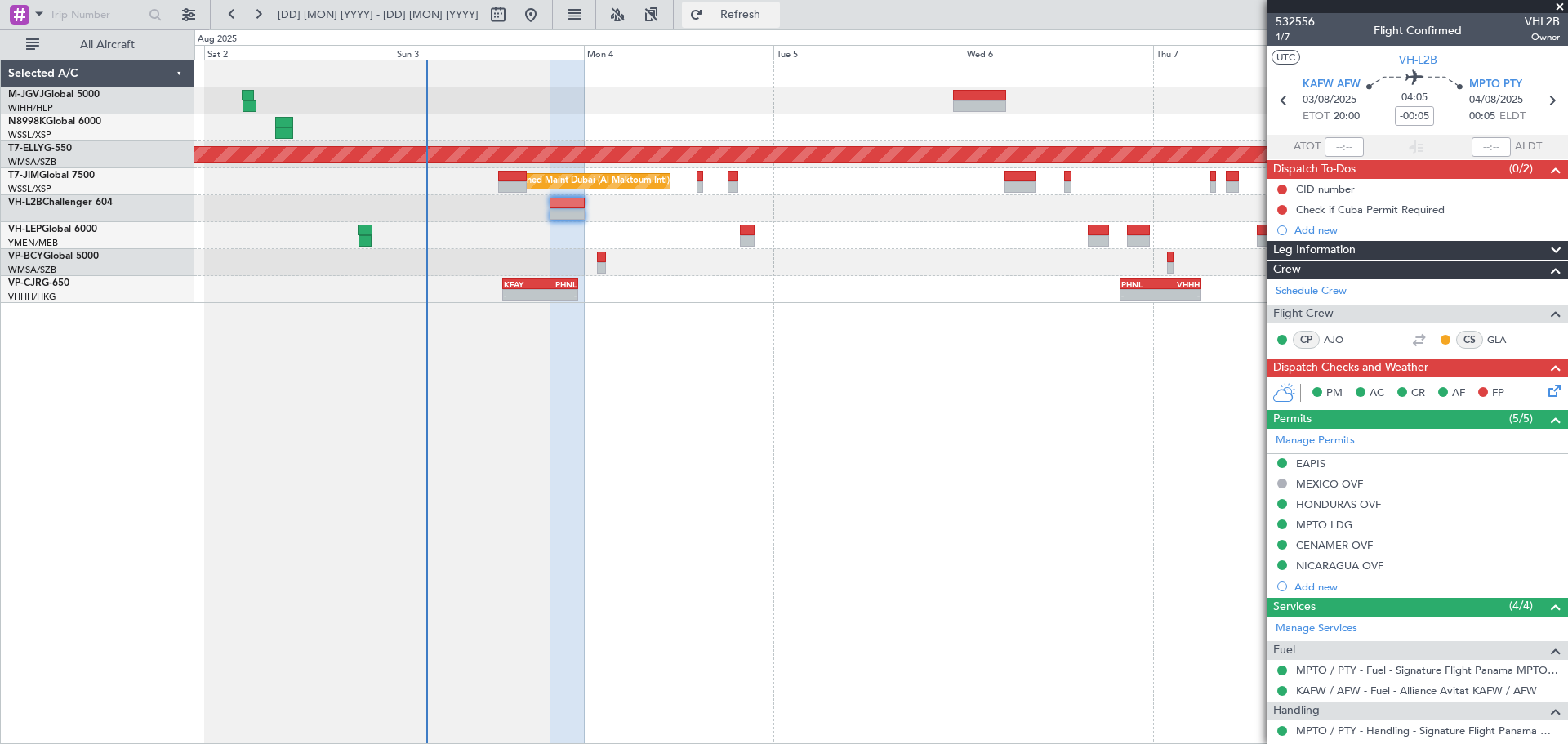 click on "Refresh" 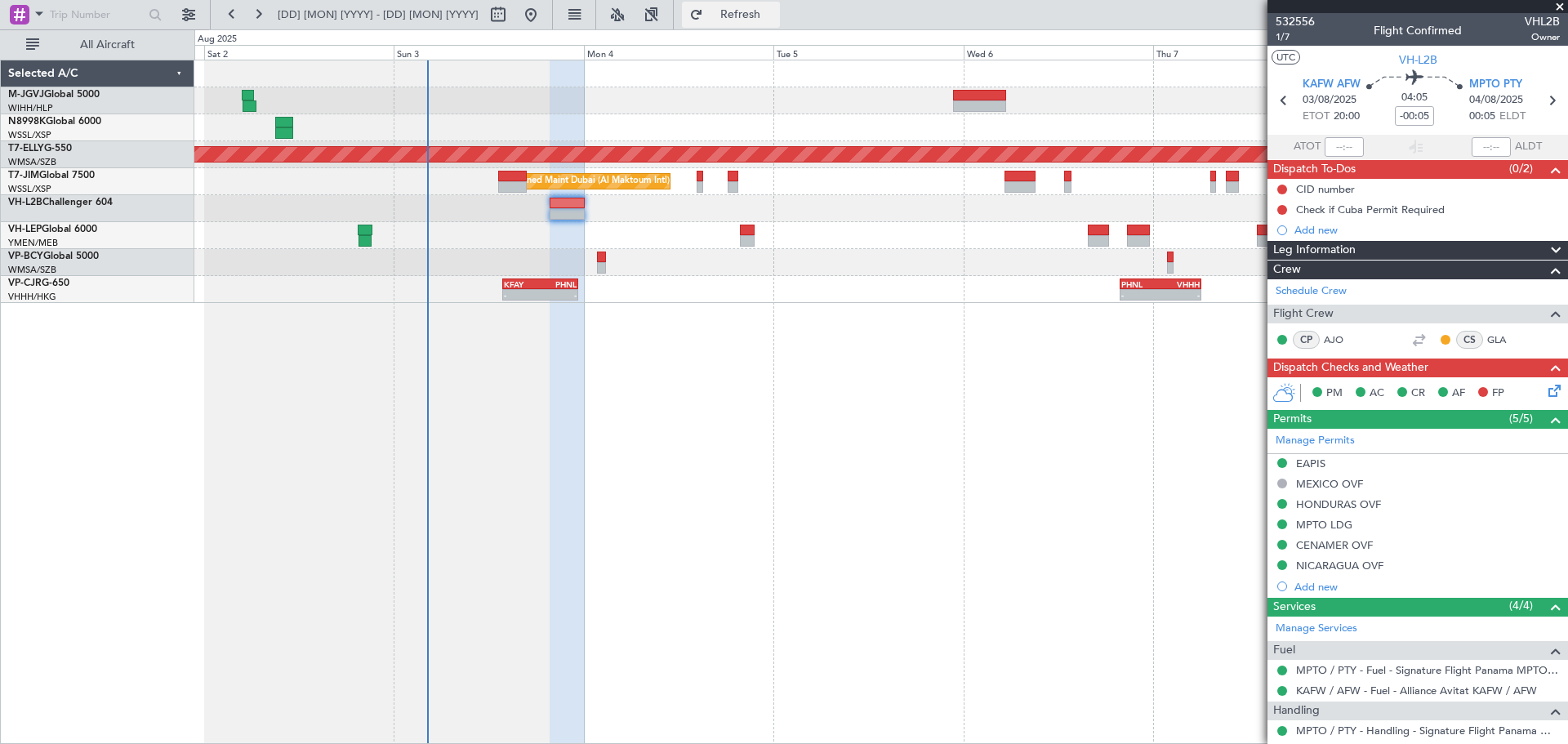 click on "Refresh" 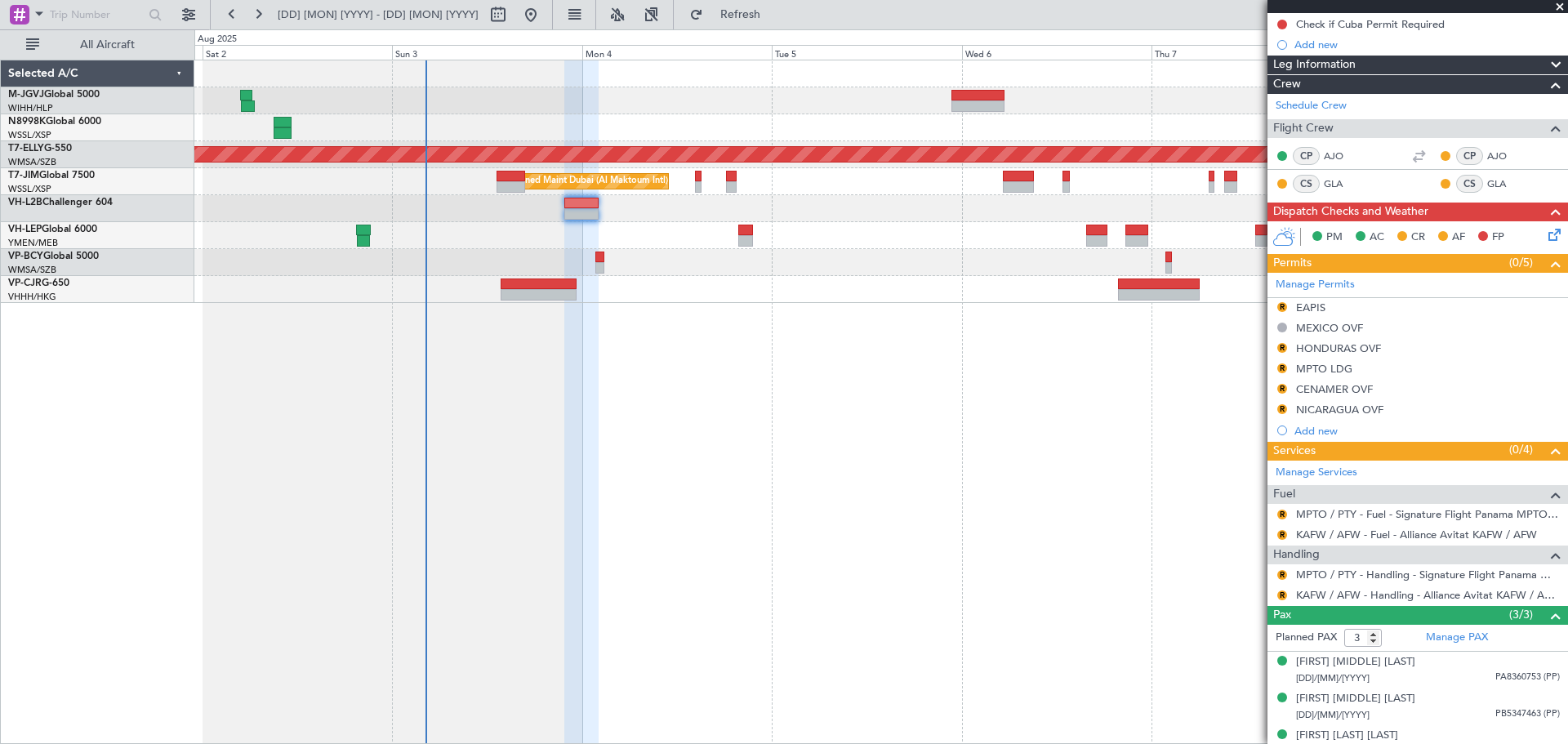 scroll, scrollTop: 203, scrollLeft: 0, axis: vertical 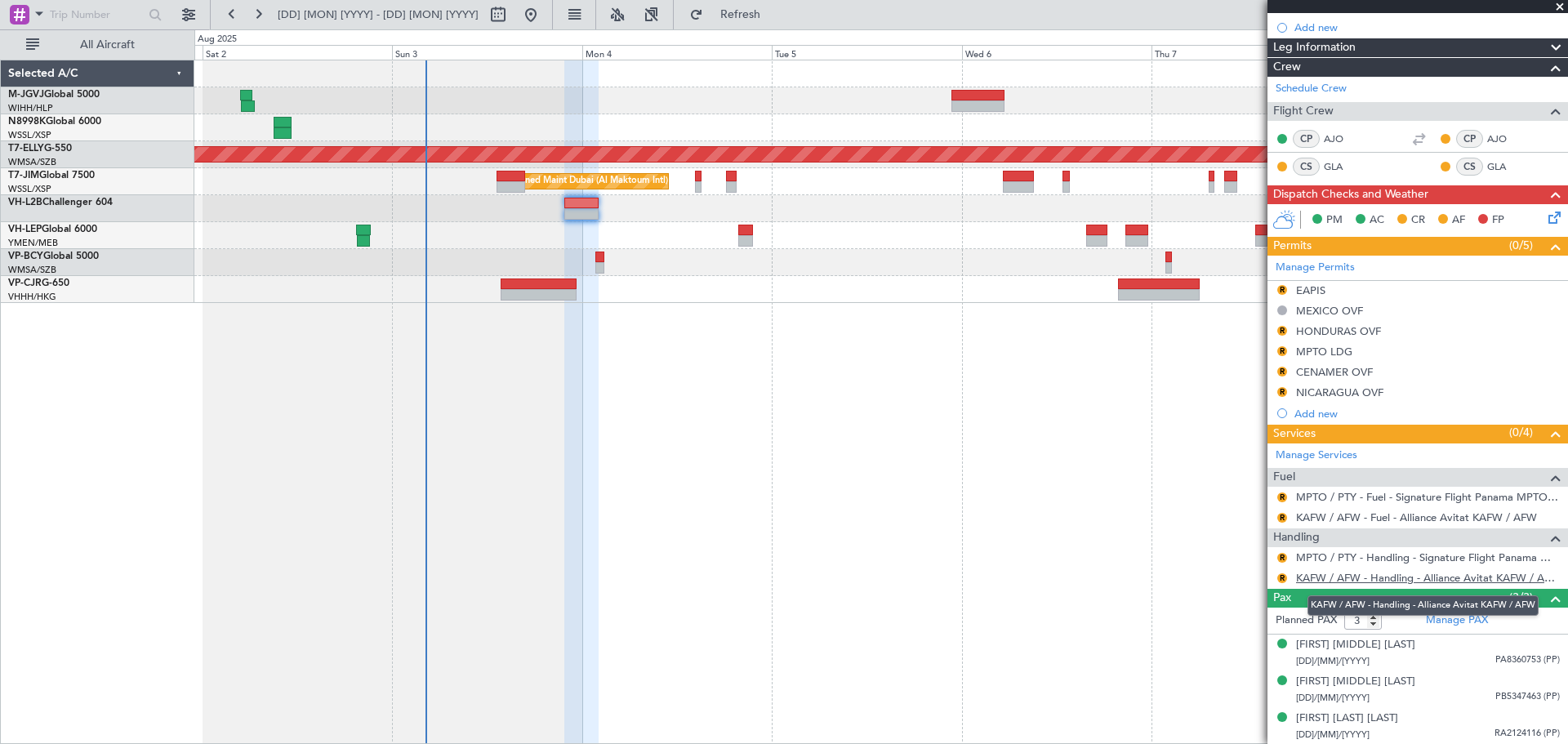click on "KAFW / AFW - Handling - Alliance Avitat KAFW / AFW" at bounding box center (1428, 577) 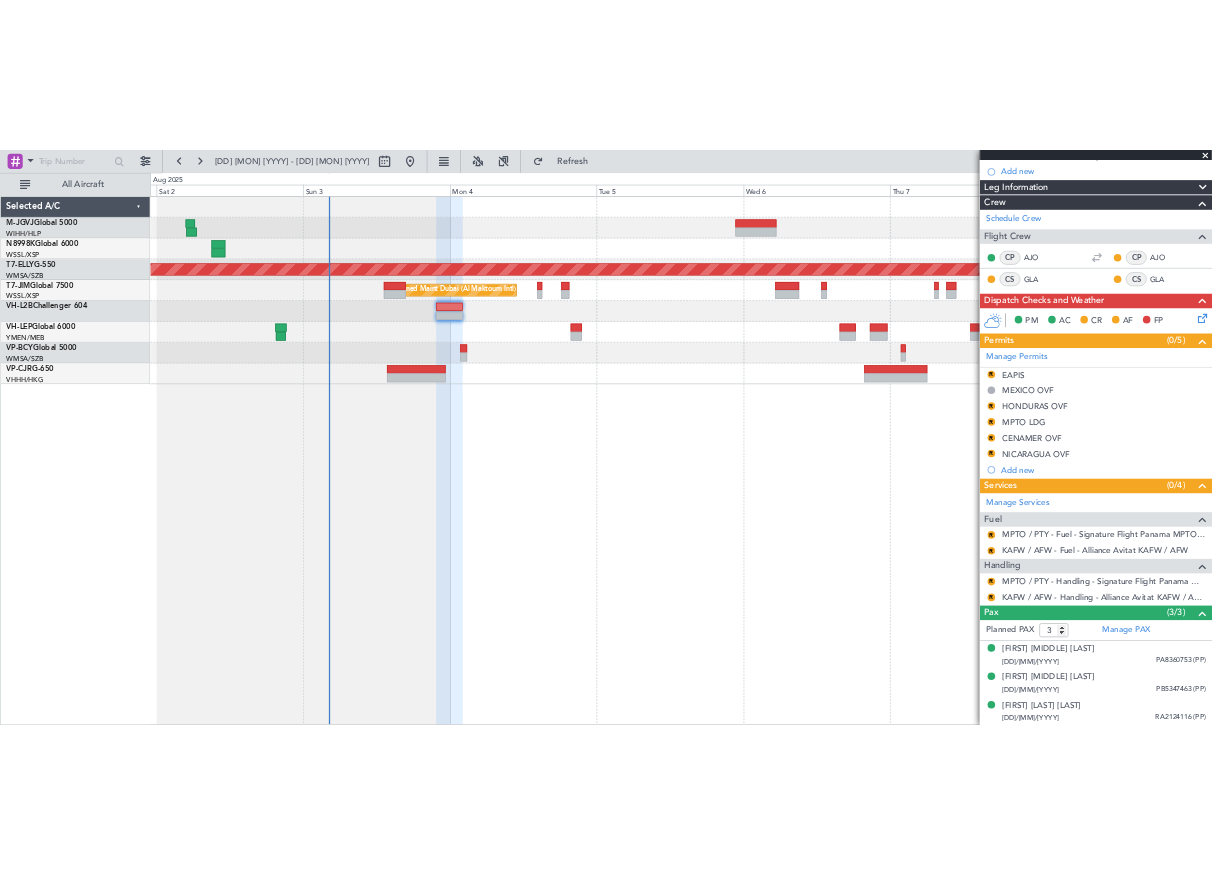 scroll, scrollTop: 0, scrollLeft: 0, axis: both 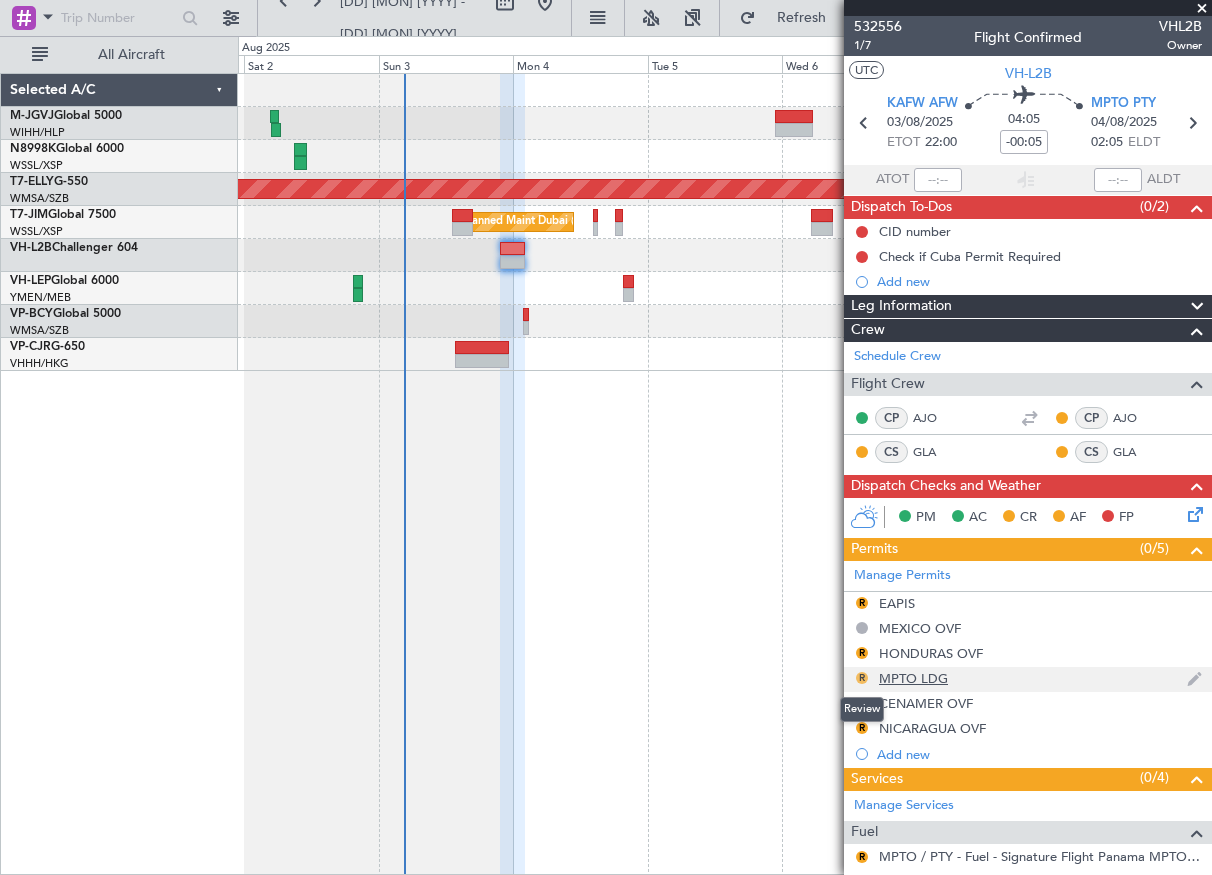 click on "R" at bounding box center (862, 678) 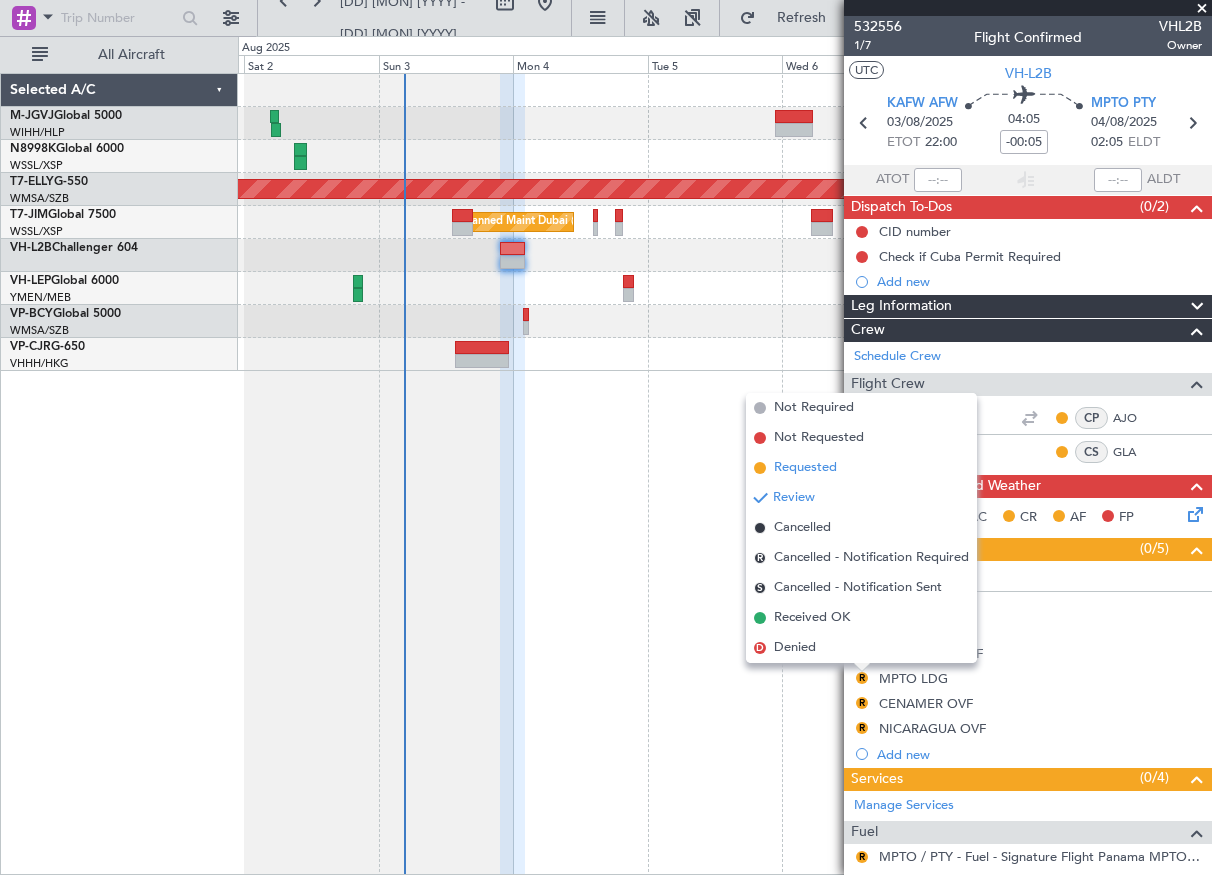 click on "Requested" at bounding box center [805, 468] 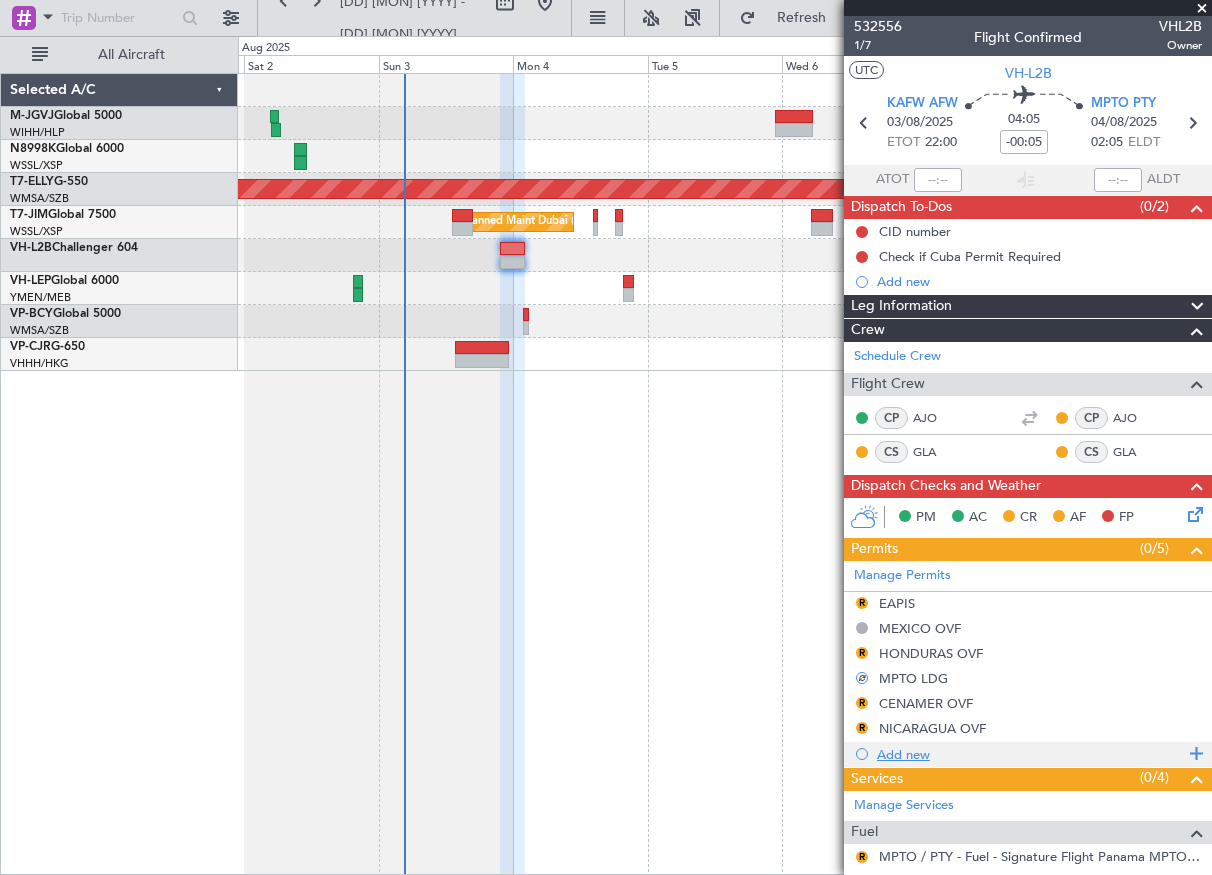scroll, scrollTop: 284, scrollLeft: 0, axis: vertical 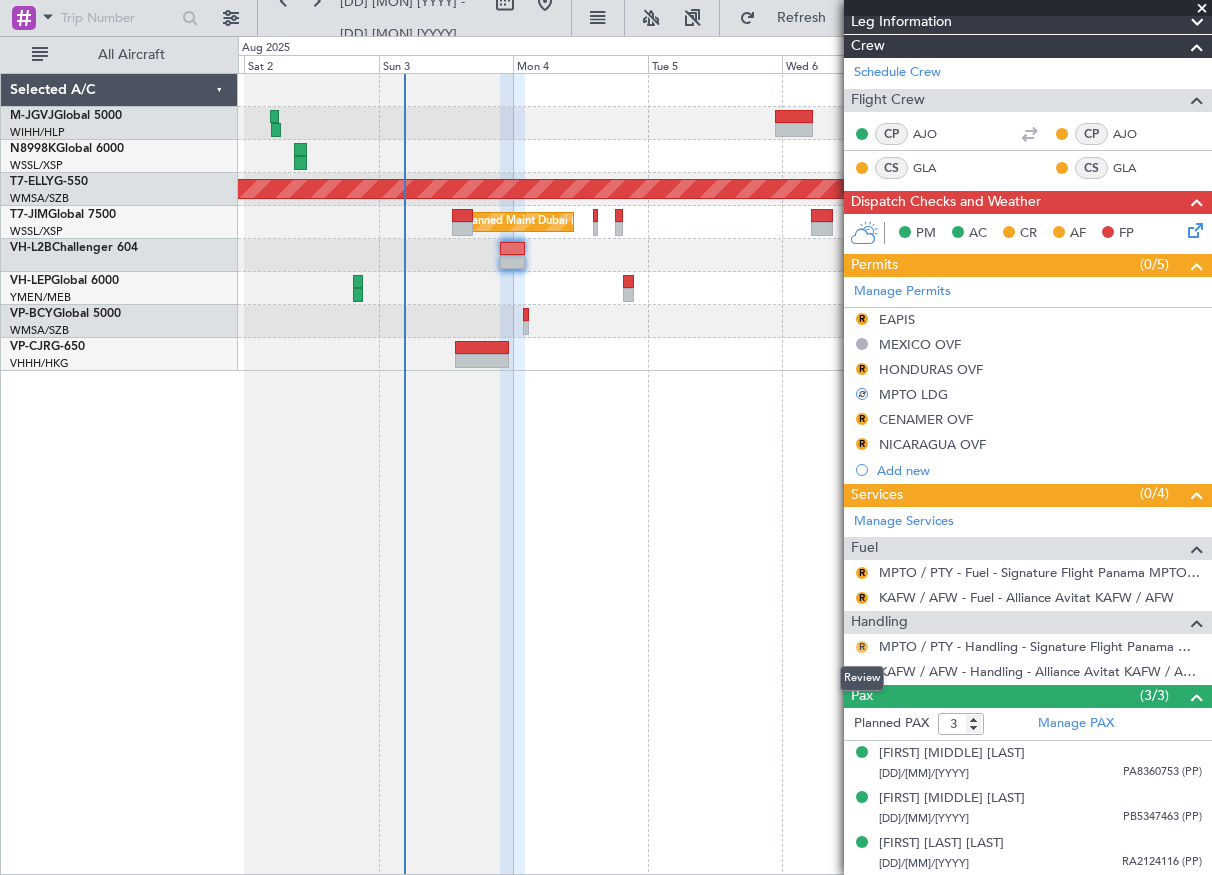 click on "R" at bounding box center (862, 647) 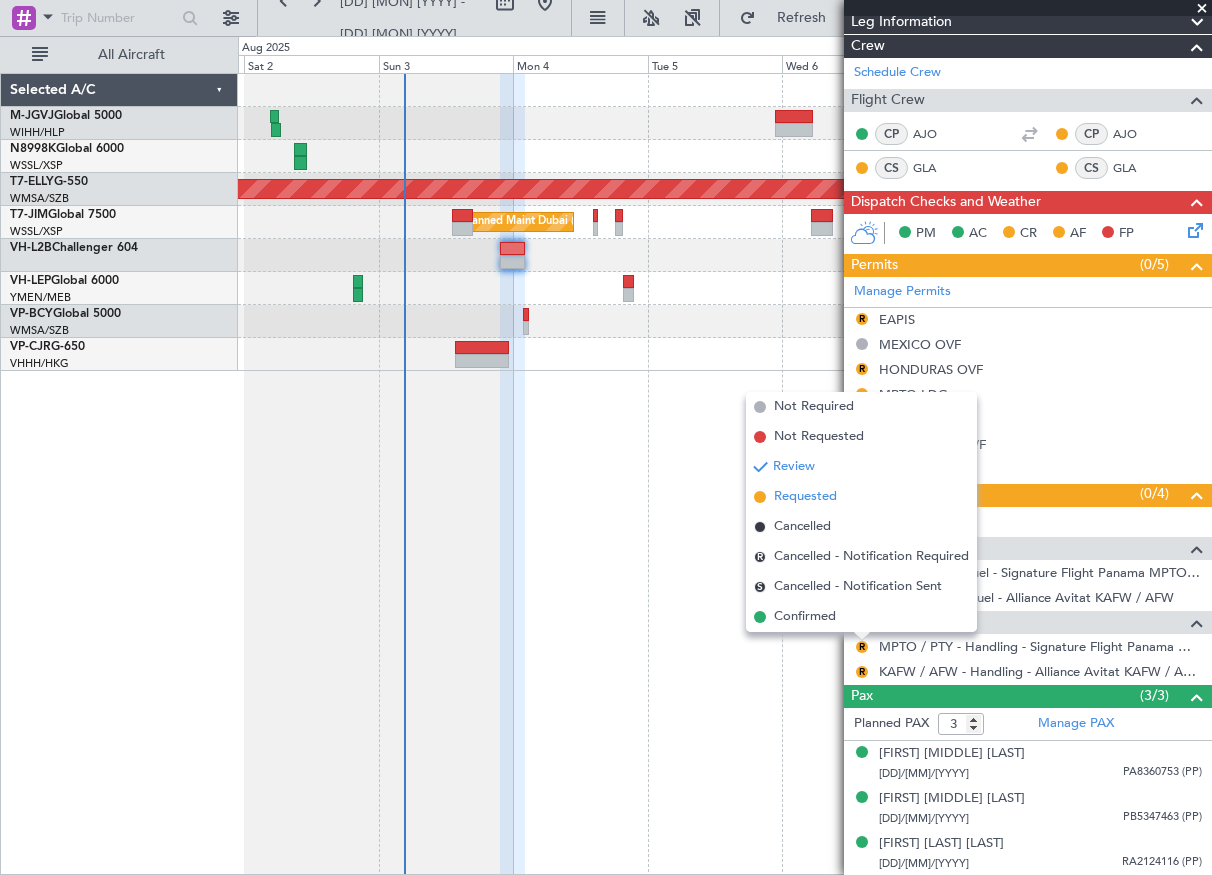click on "Requested" at bounding box center [805, 497] 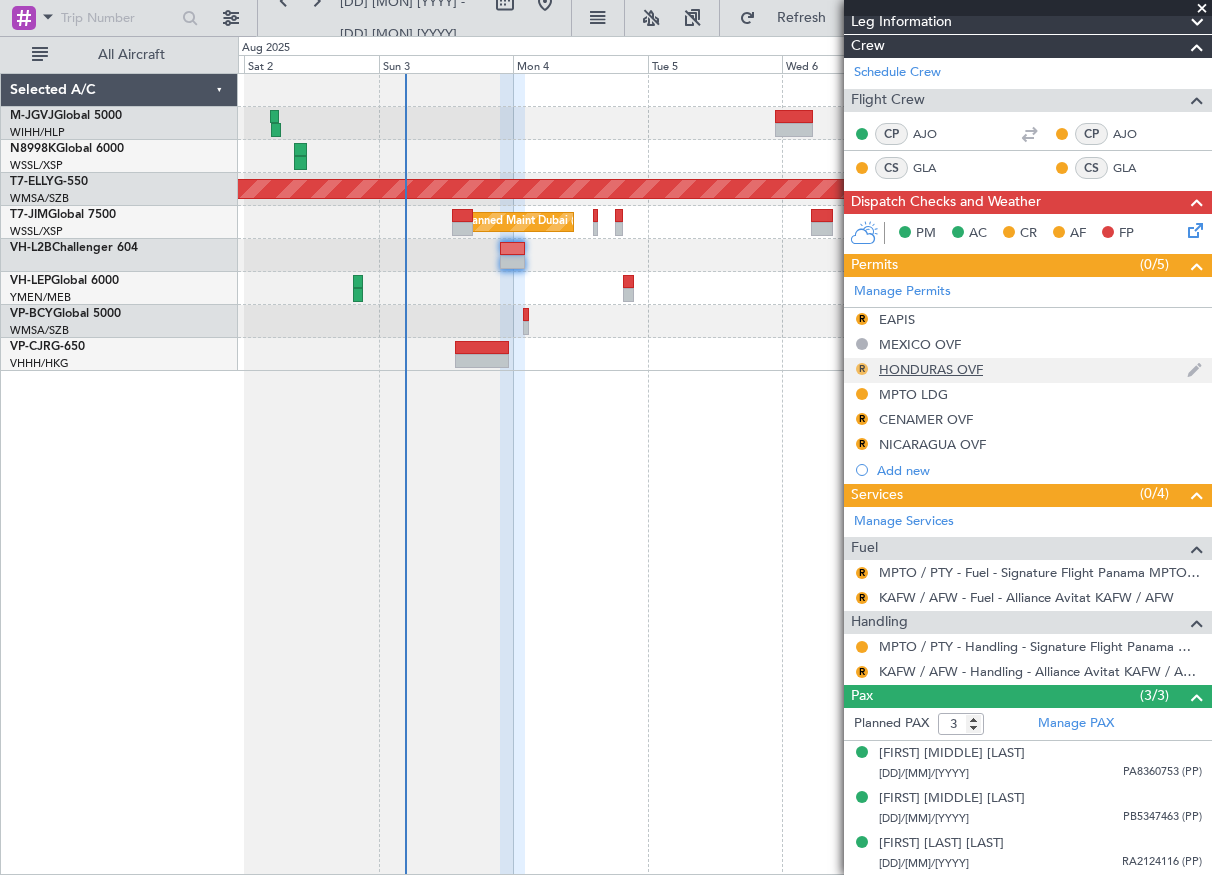 click on "R" at bounding box center [862, 369] 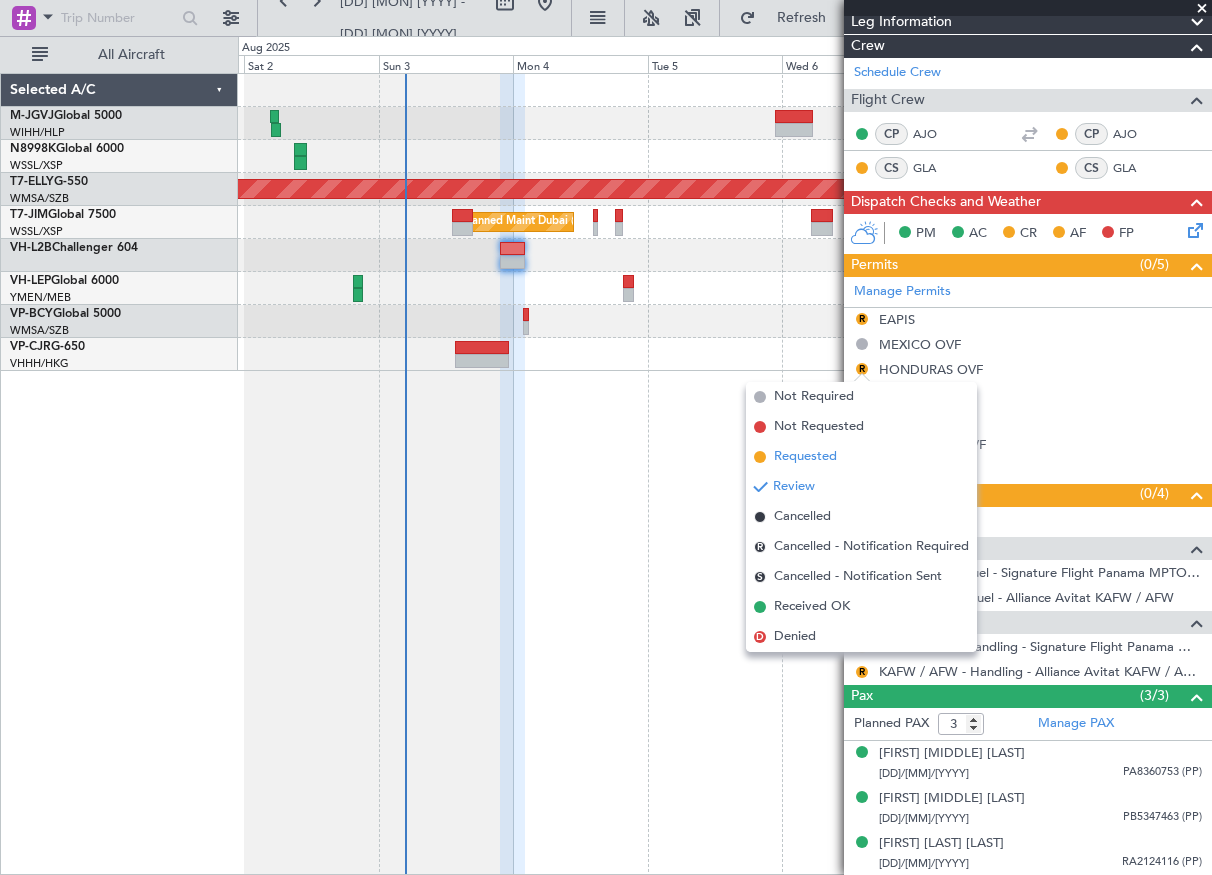 click on "Requested" at bounding box center [805, 457] 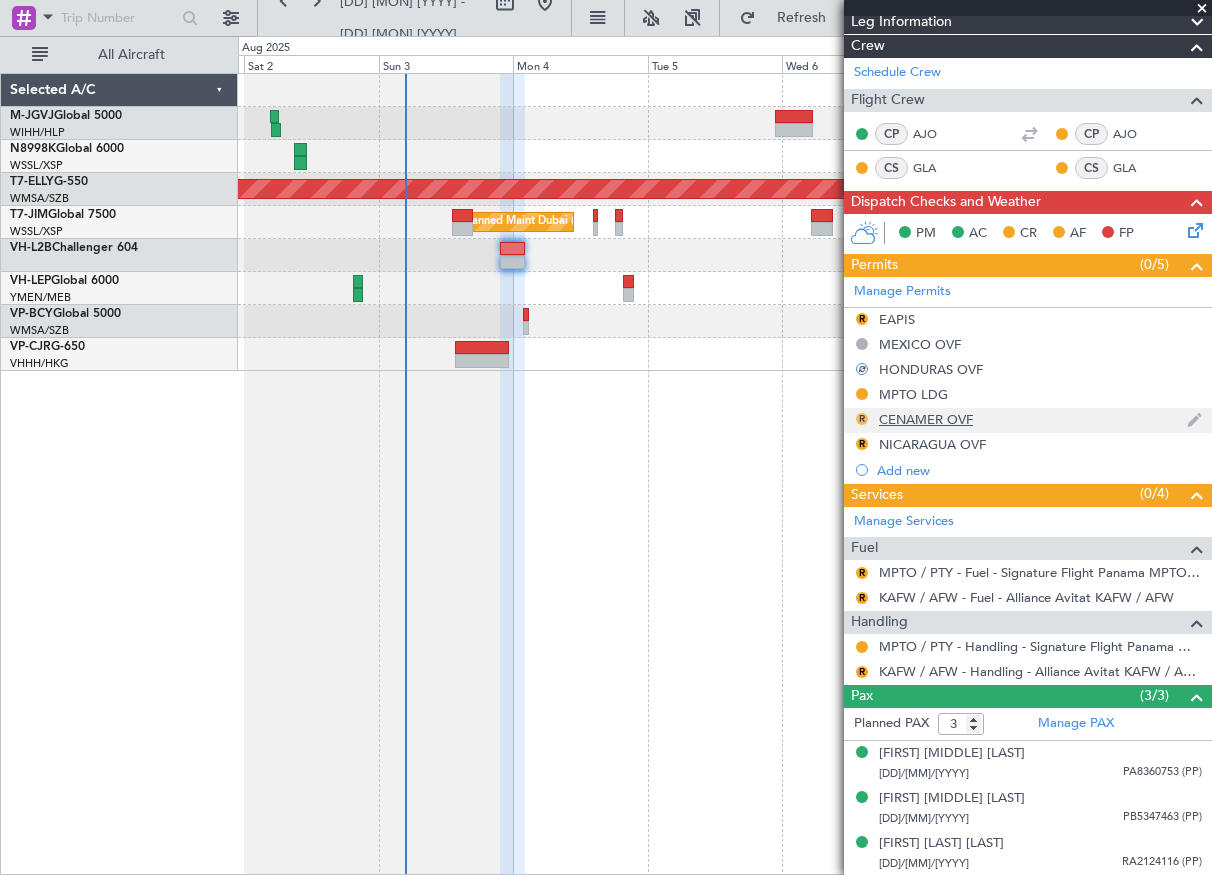 click on "R" at bounding box center [862, 419] 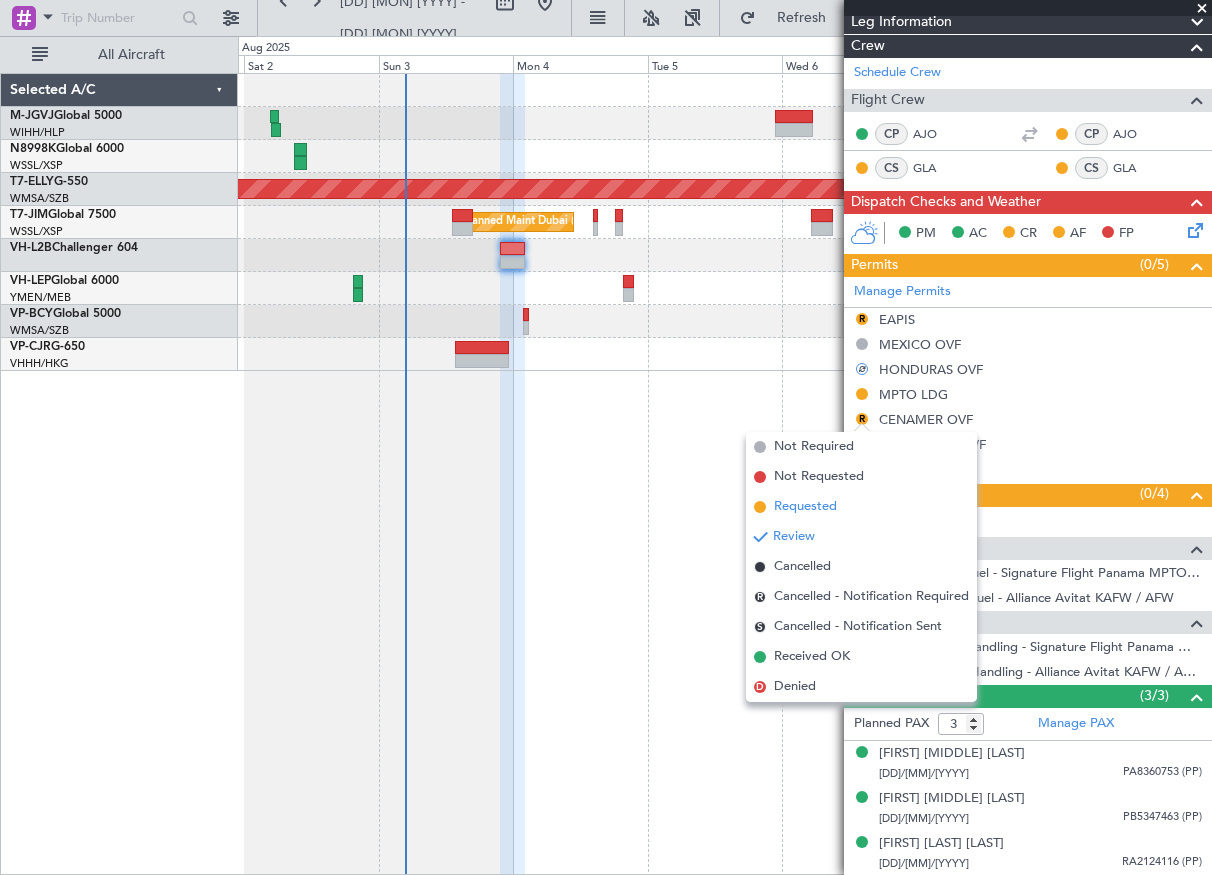 click on "Requested" at bounding box center (805, 507) 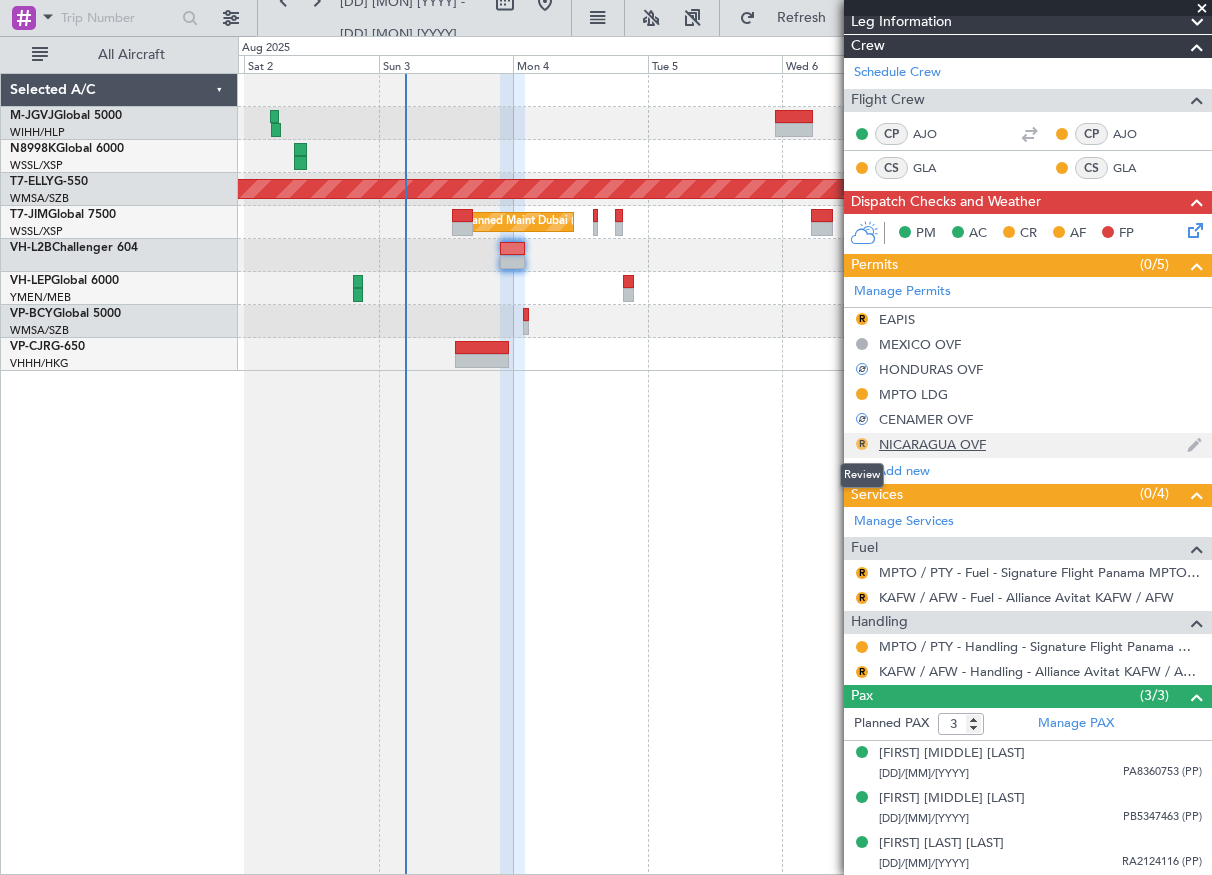 click on "R" at bounding box center [862, 444] 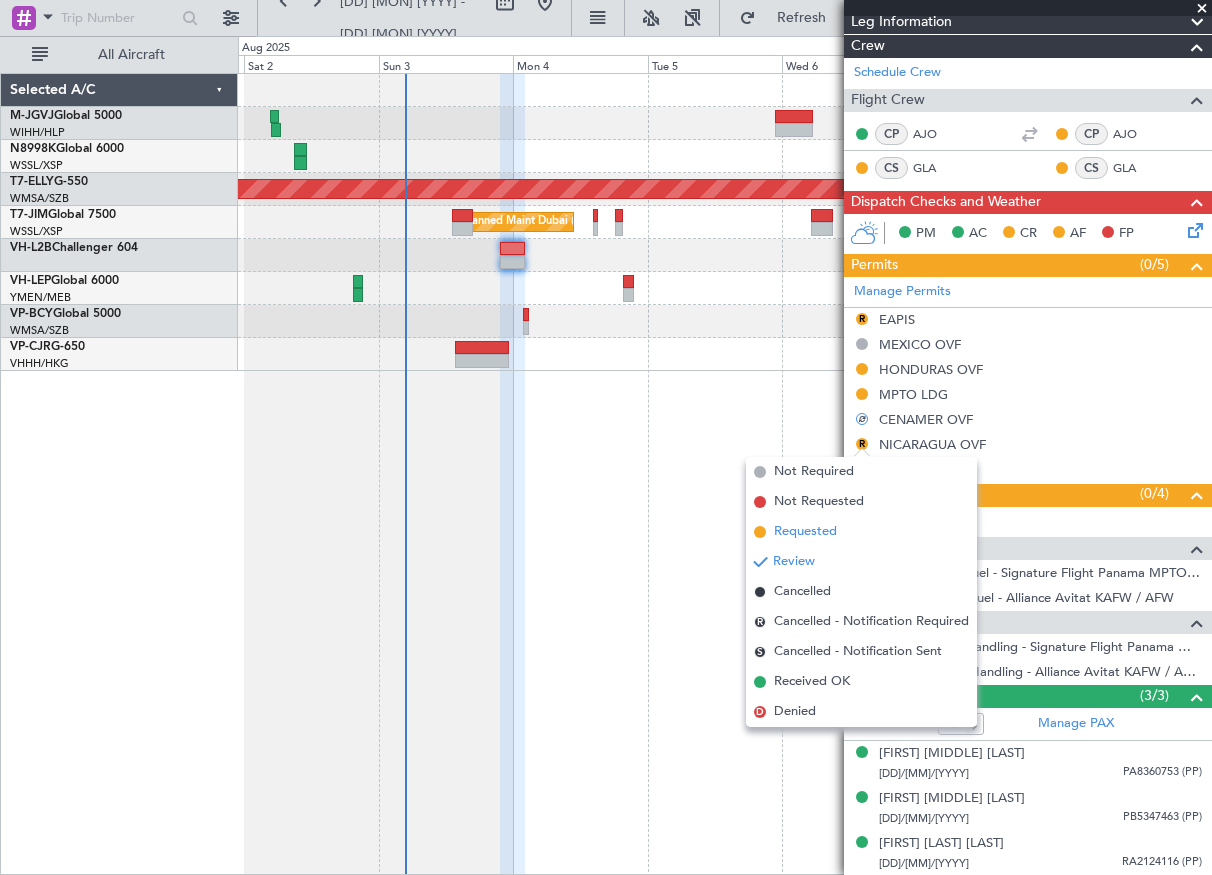 click on "Requested" at bounding box center (805, 532) 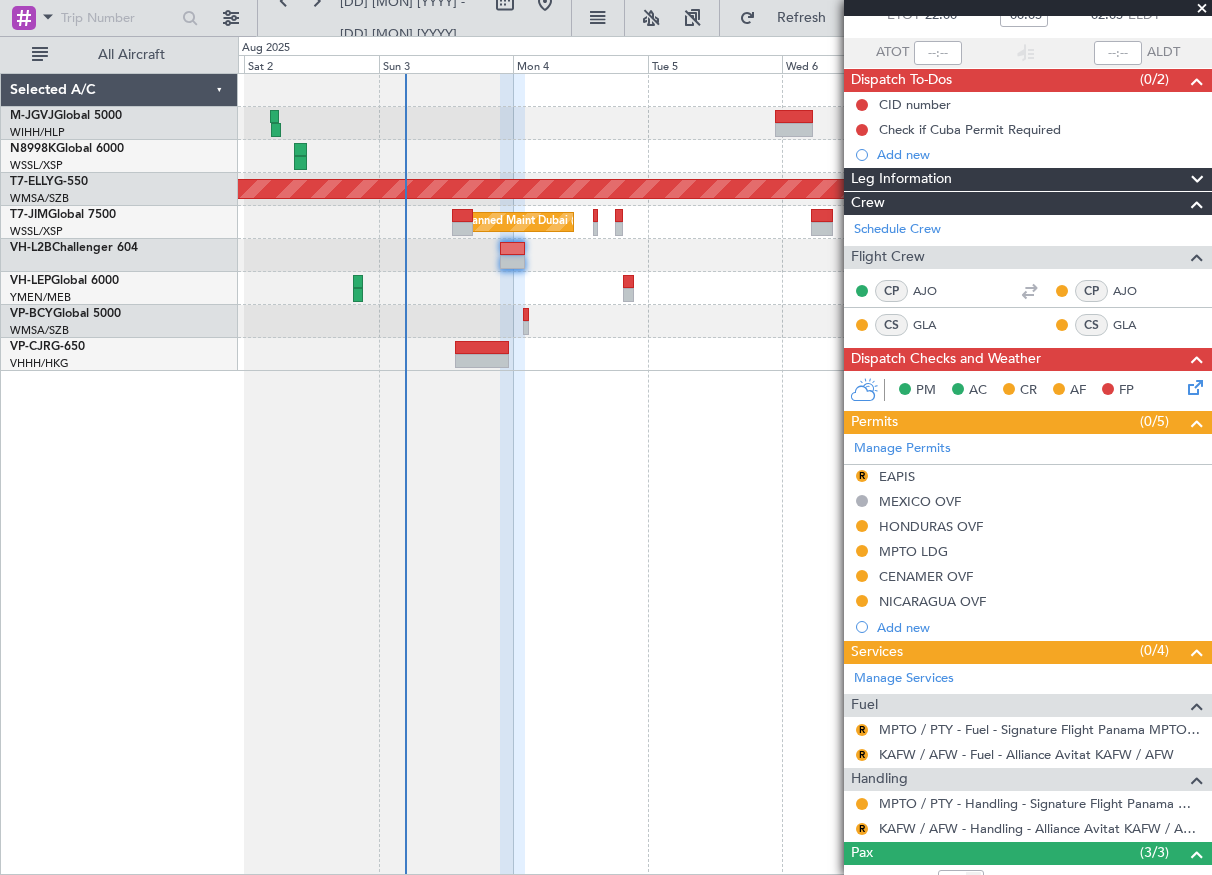 scroll, scrollTop: 167, scrollLeft: 0, axis: vertical 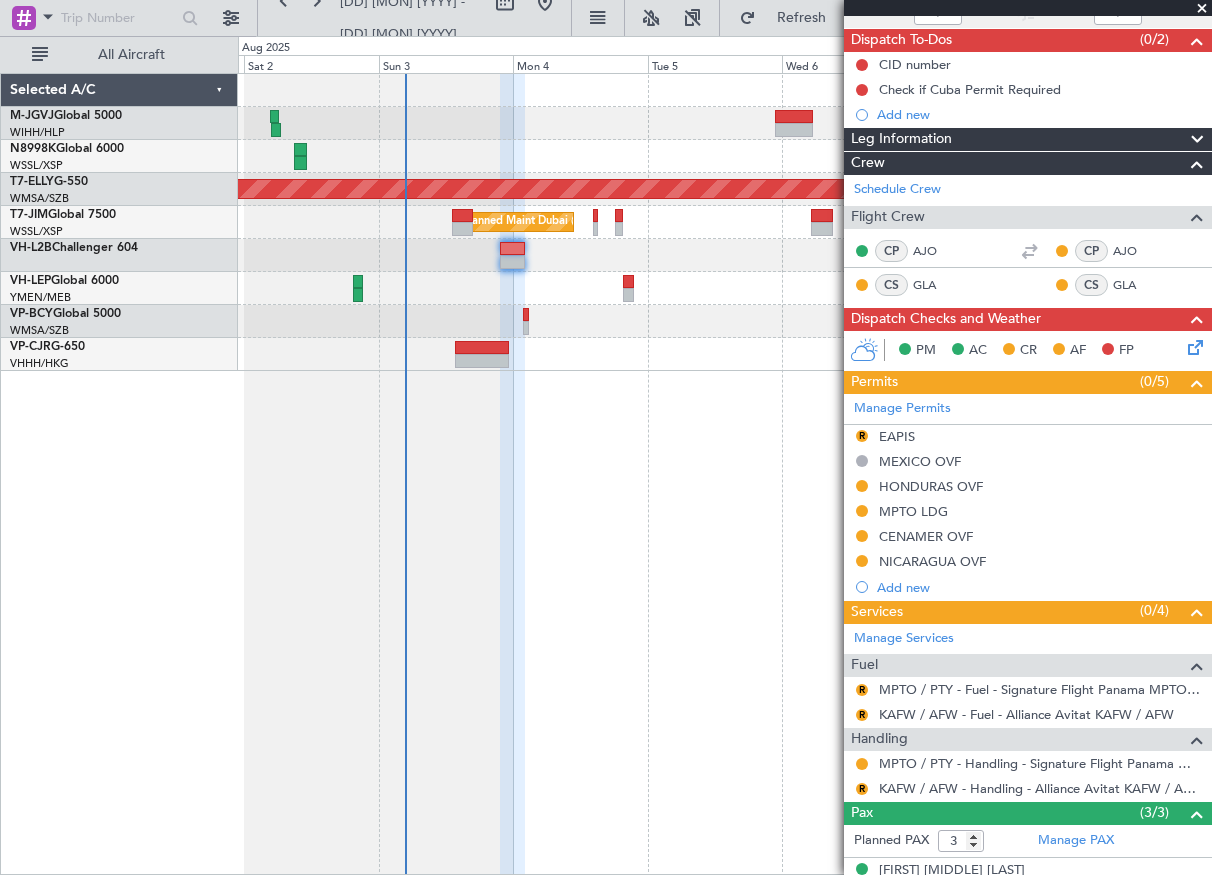 click on "[AIRPORT_CODE] [CITY] ([AIRPORT])
Planned Maint [CITY]([AIRPORT])
Planned Maint [CITY]([AIRPORT])
Planned Maint [CITY]([AIRPORT])" 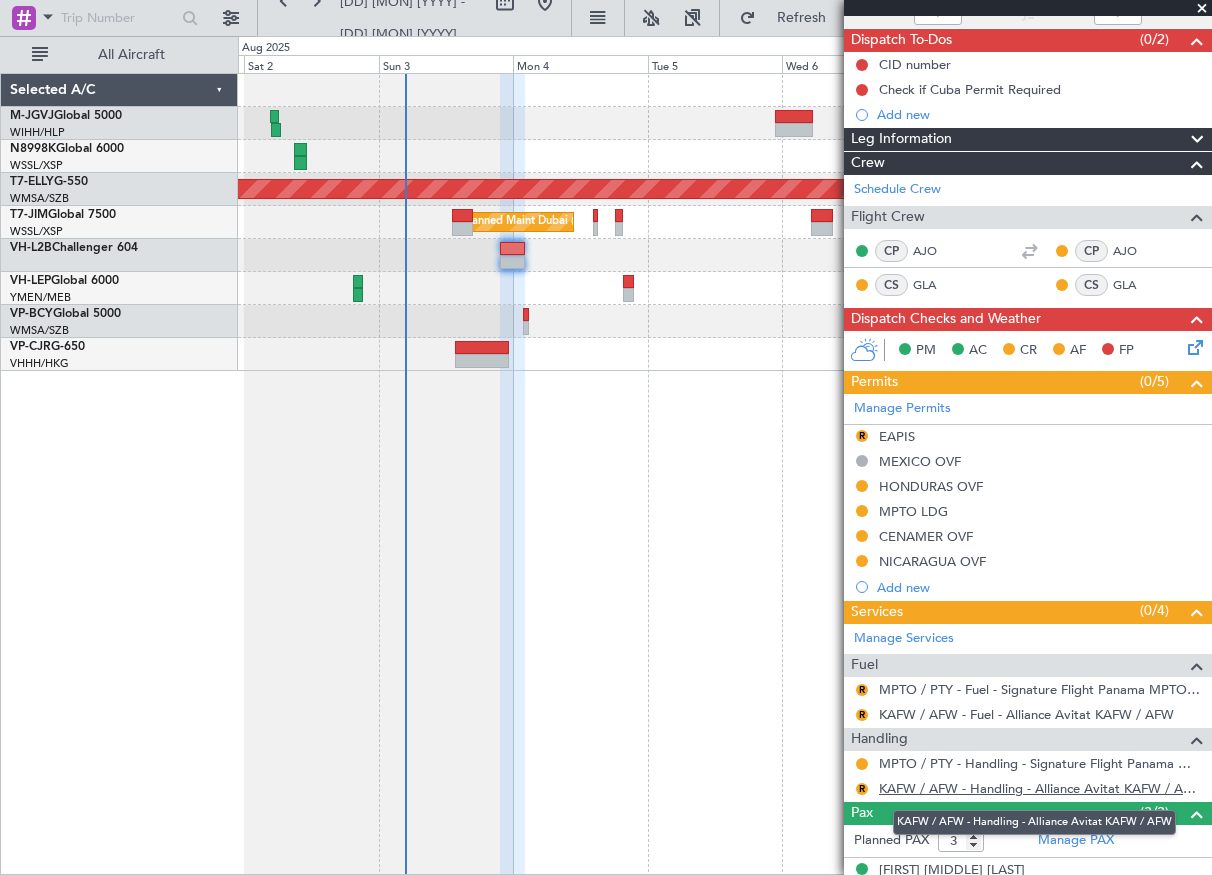 click on "KAFW / AFW - Handling - Alliance Avitat KAFW / AFW" at bounding box center [1040, 788] 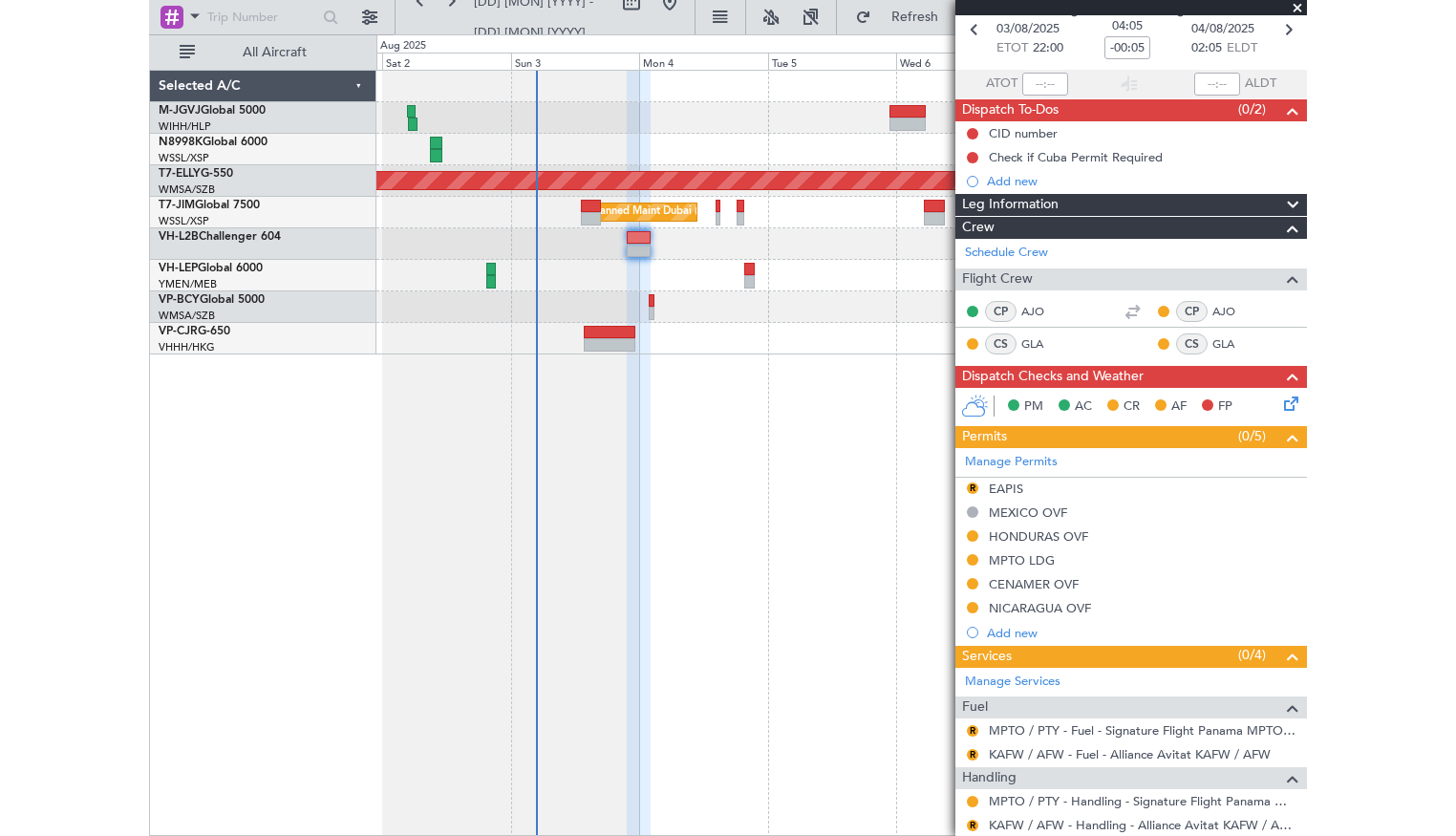 scroll, scrollTop: 160, scrollLeft: 0, axis: vertical 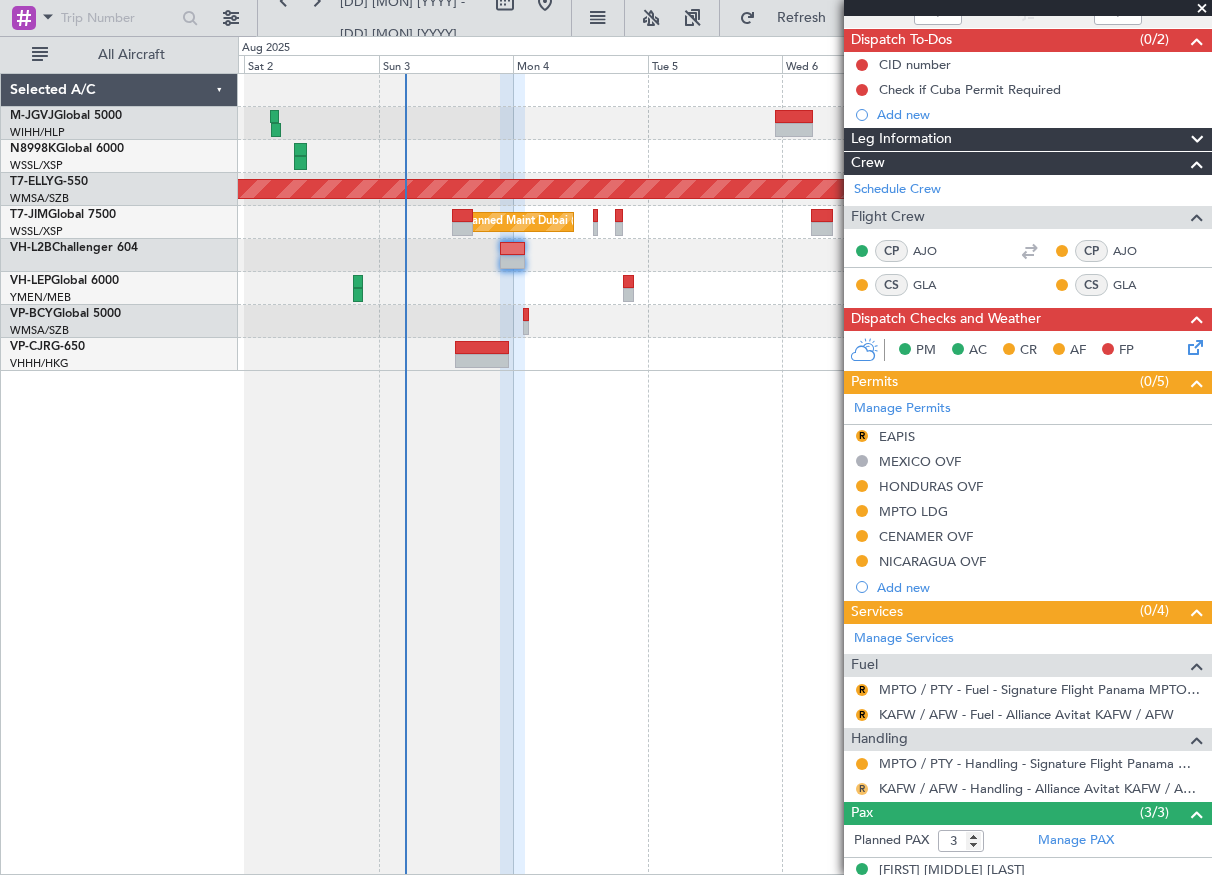 click on "R" at bounding box center (862, 789) 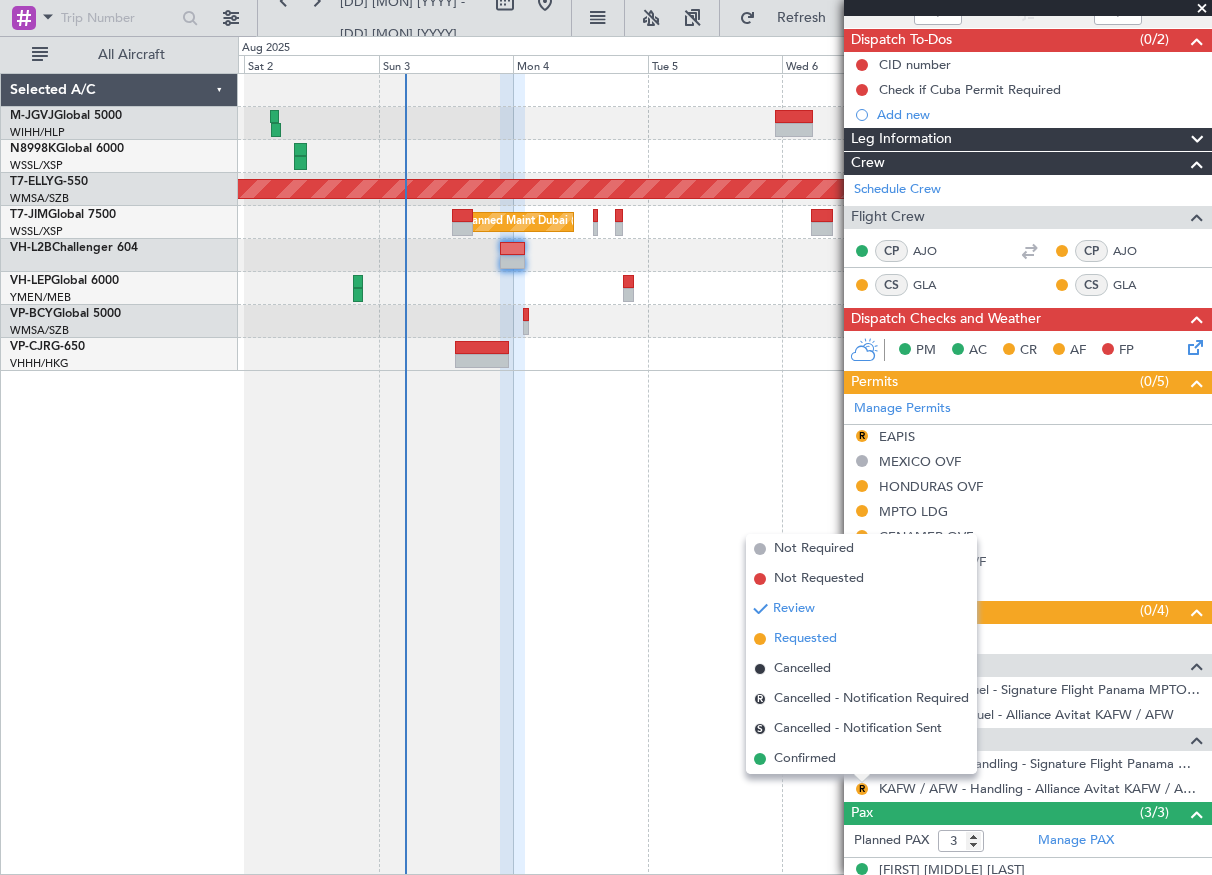 click on "Requested" at bounding box center (805, 639) 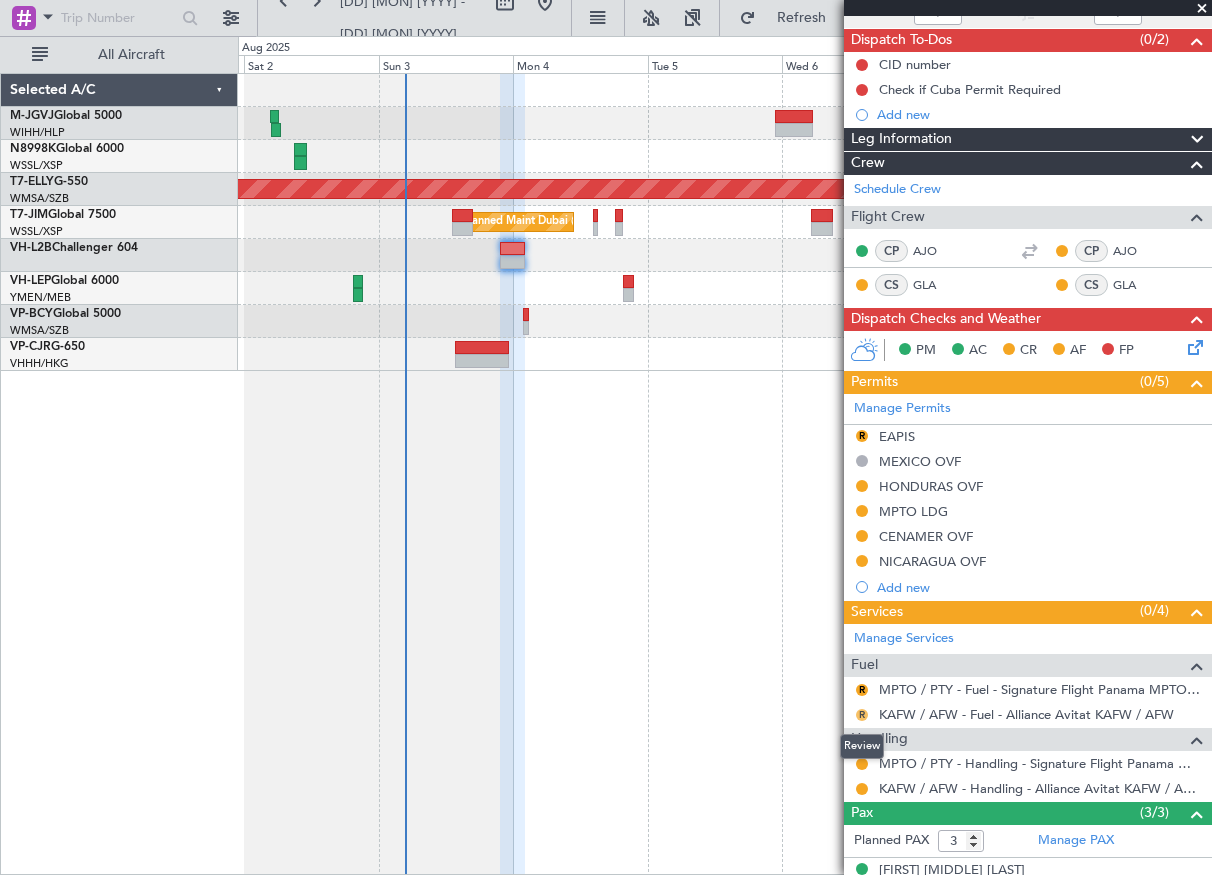 click on "R" at bounding box center [862, 715] 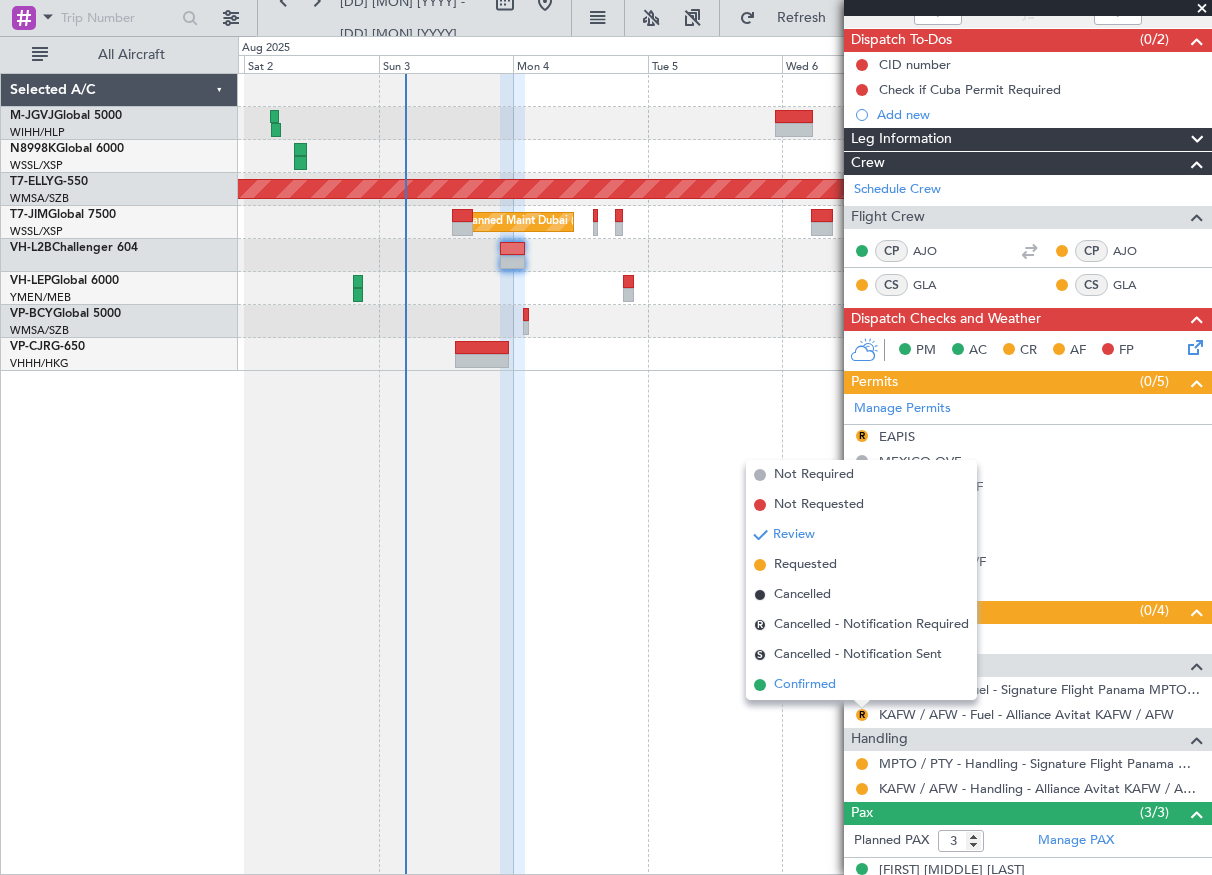 click on "Confirmed" at bounding box center [805, 685] 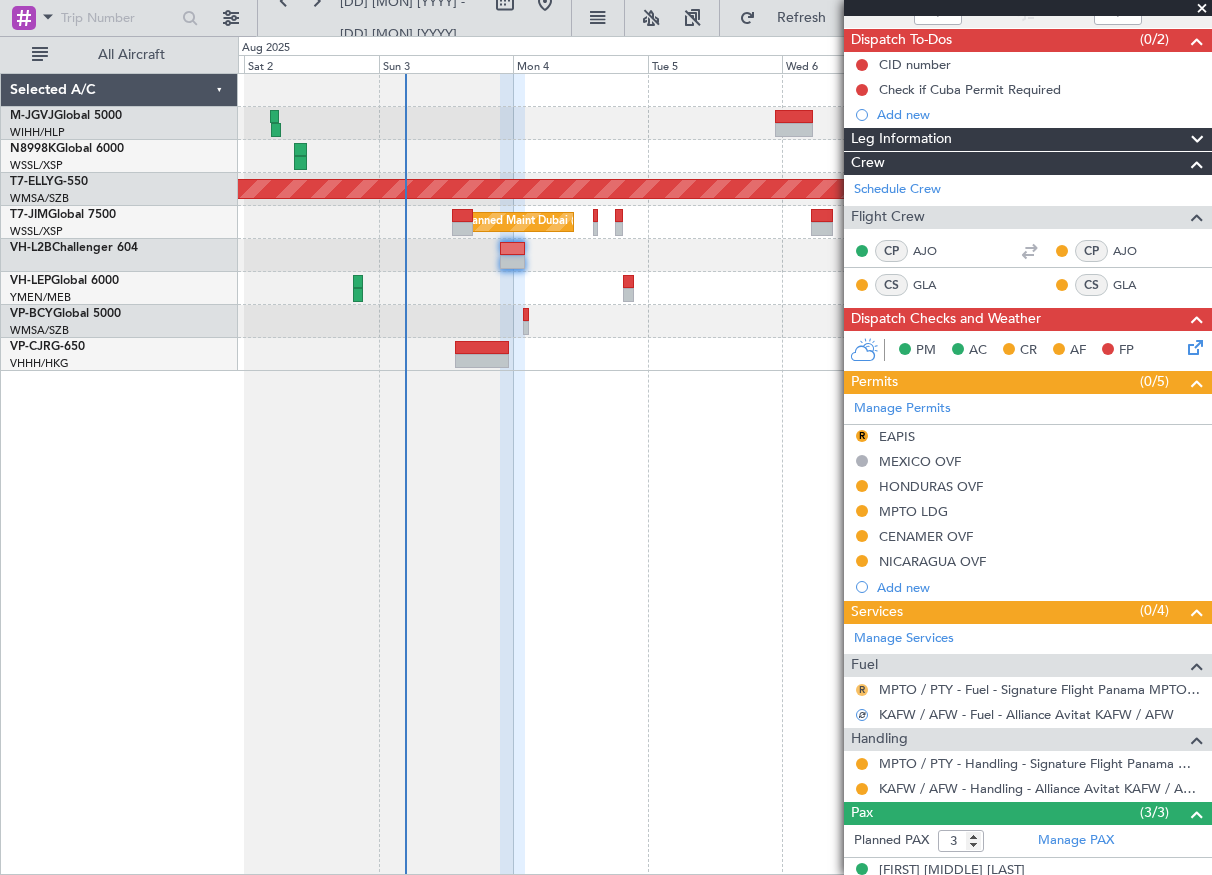 click on "R" at bounding box center (862, 690) 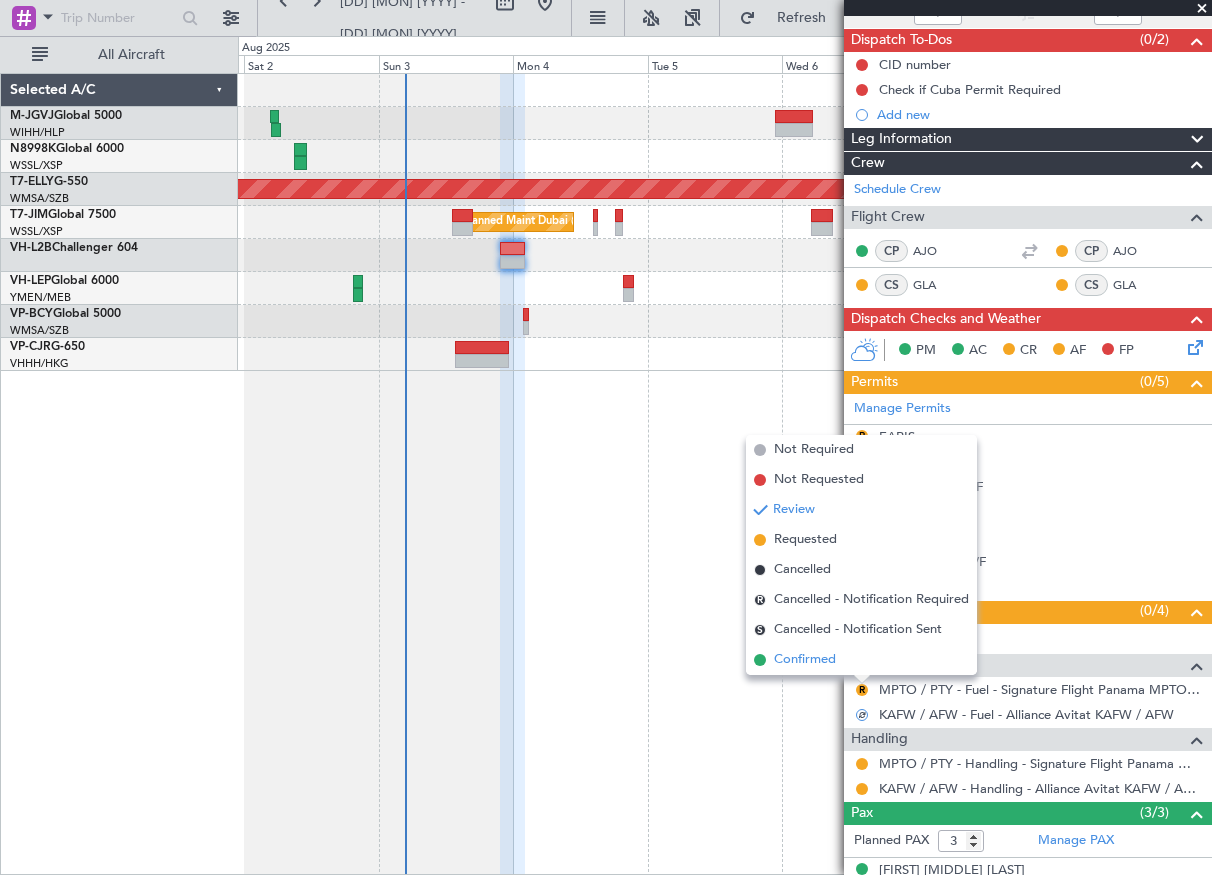 click on "Confirmed" at bounding box center (805, 660) 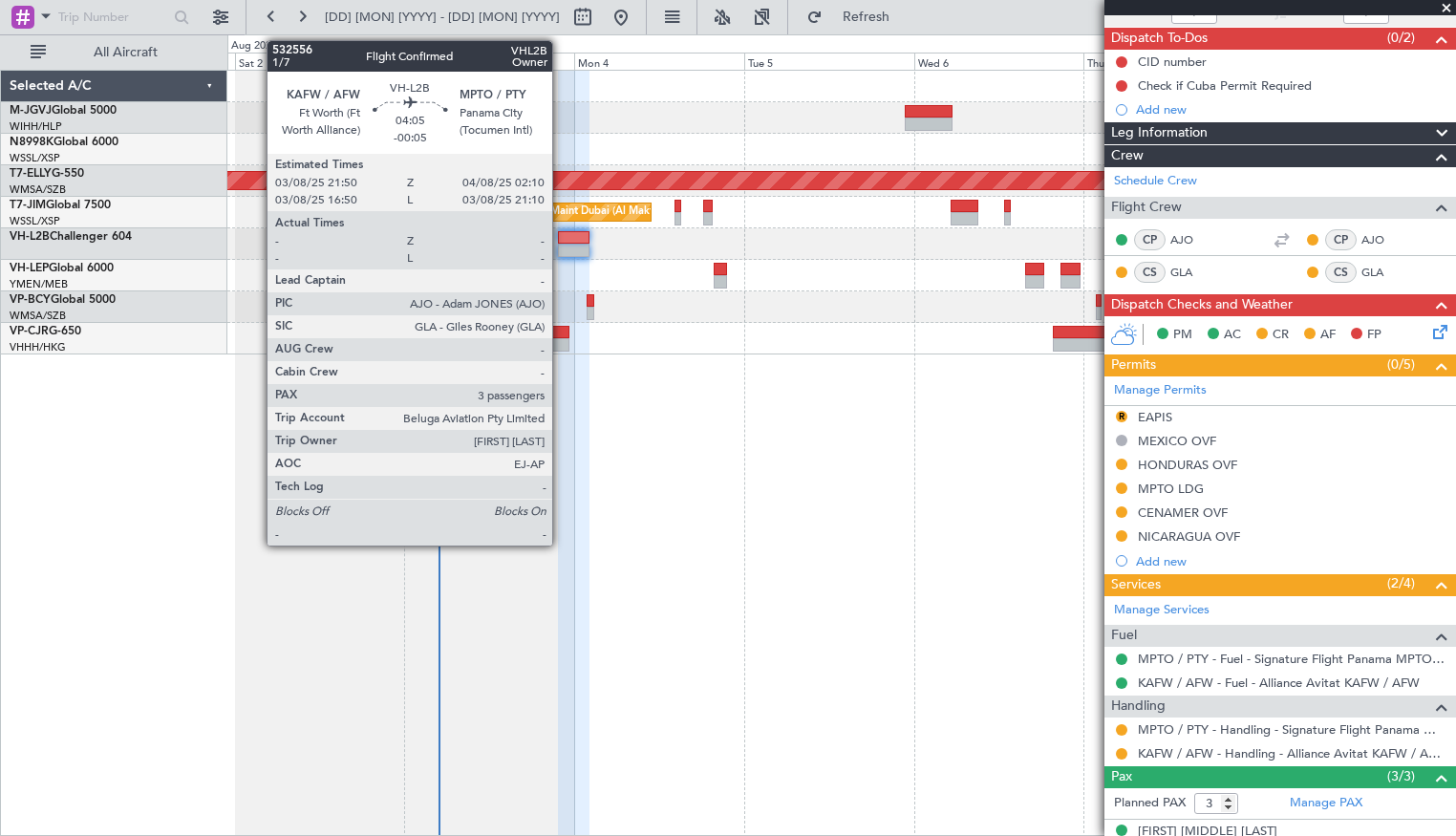 click 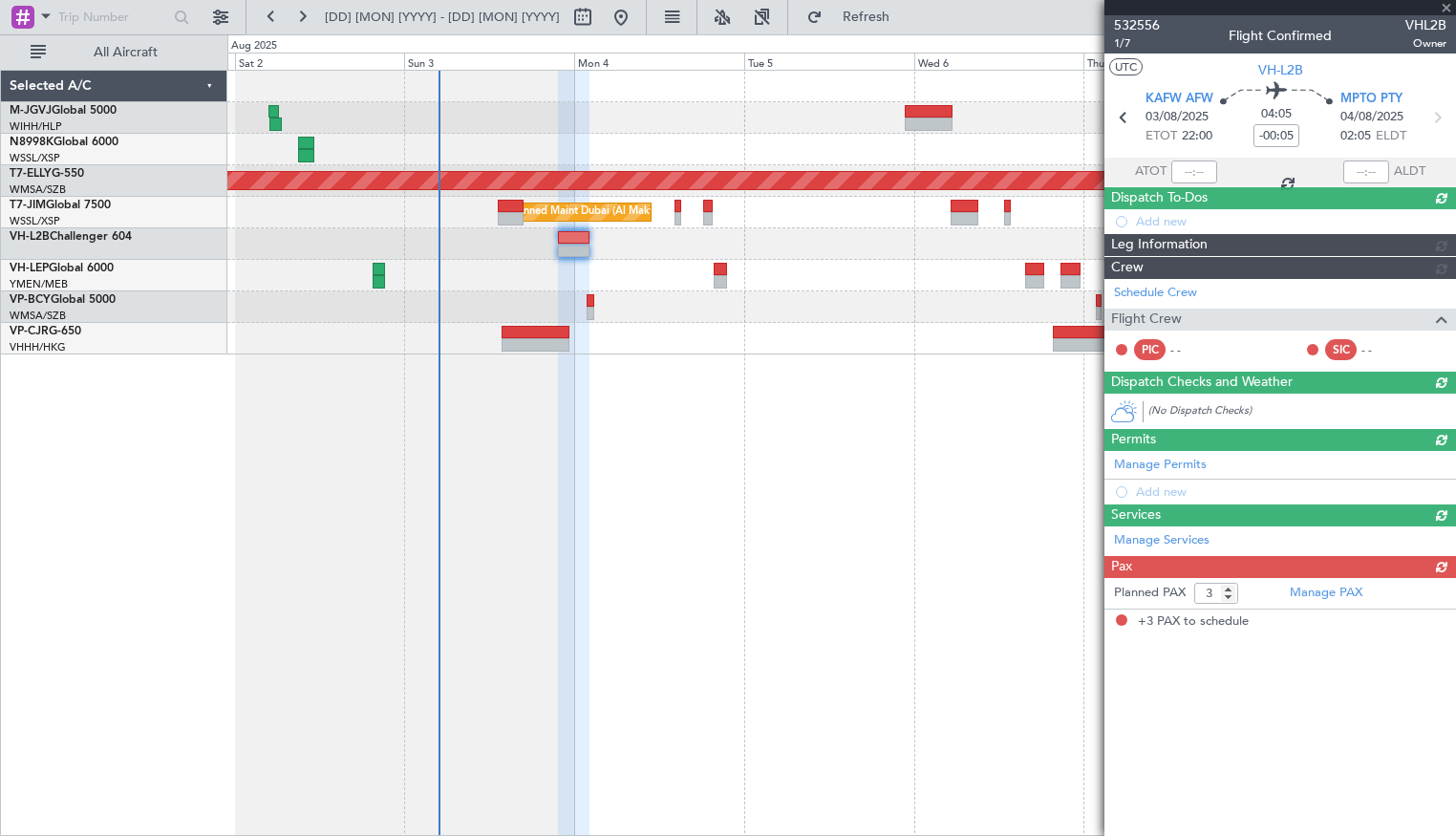 scroll, scrollTop: 0, scrollLeft: 0, axis: both 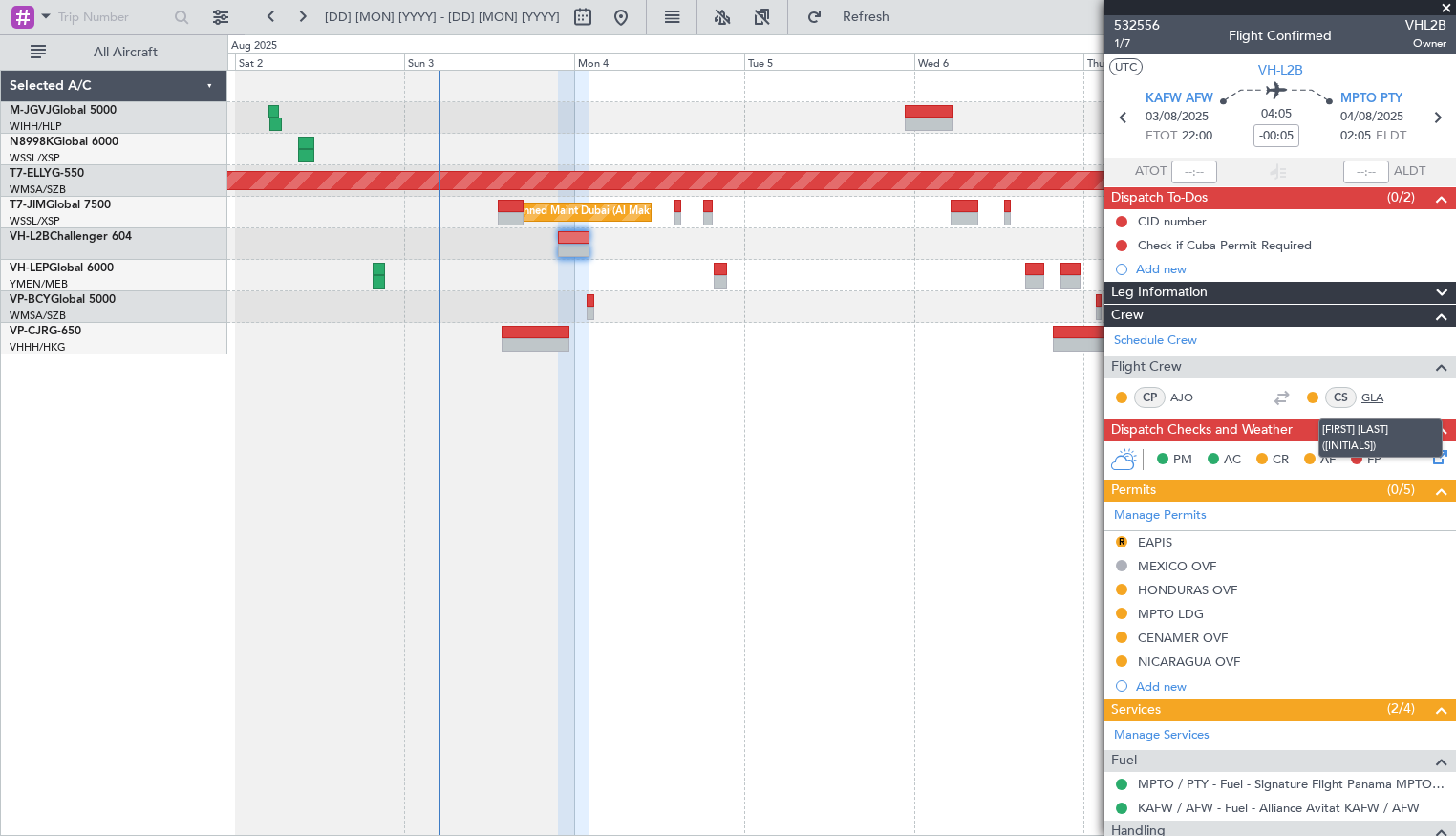 click on "GLA" 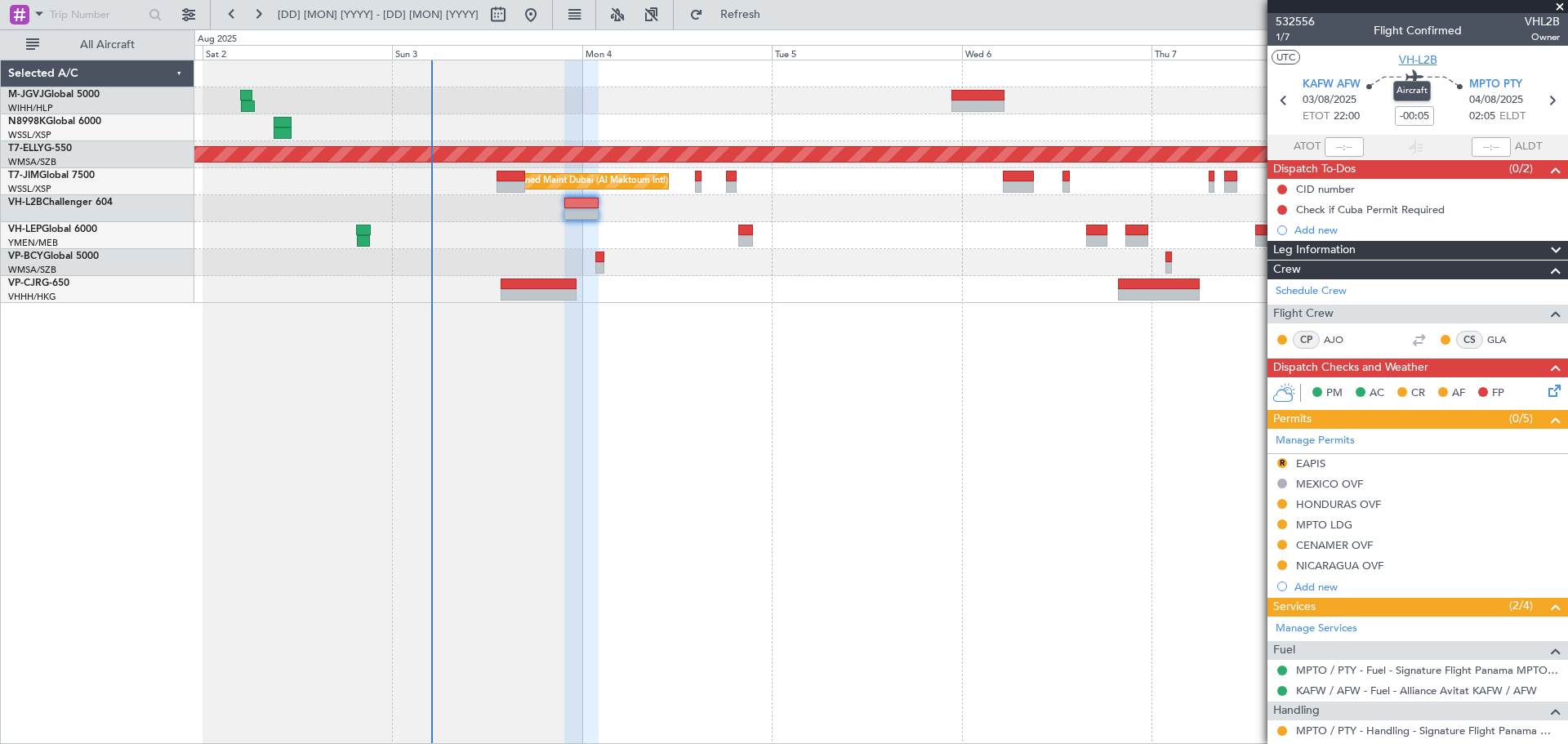 click on "VH-L2B" at bounding box center (1418, 60) 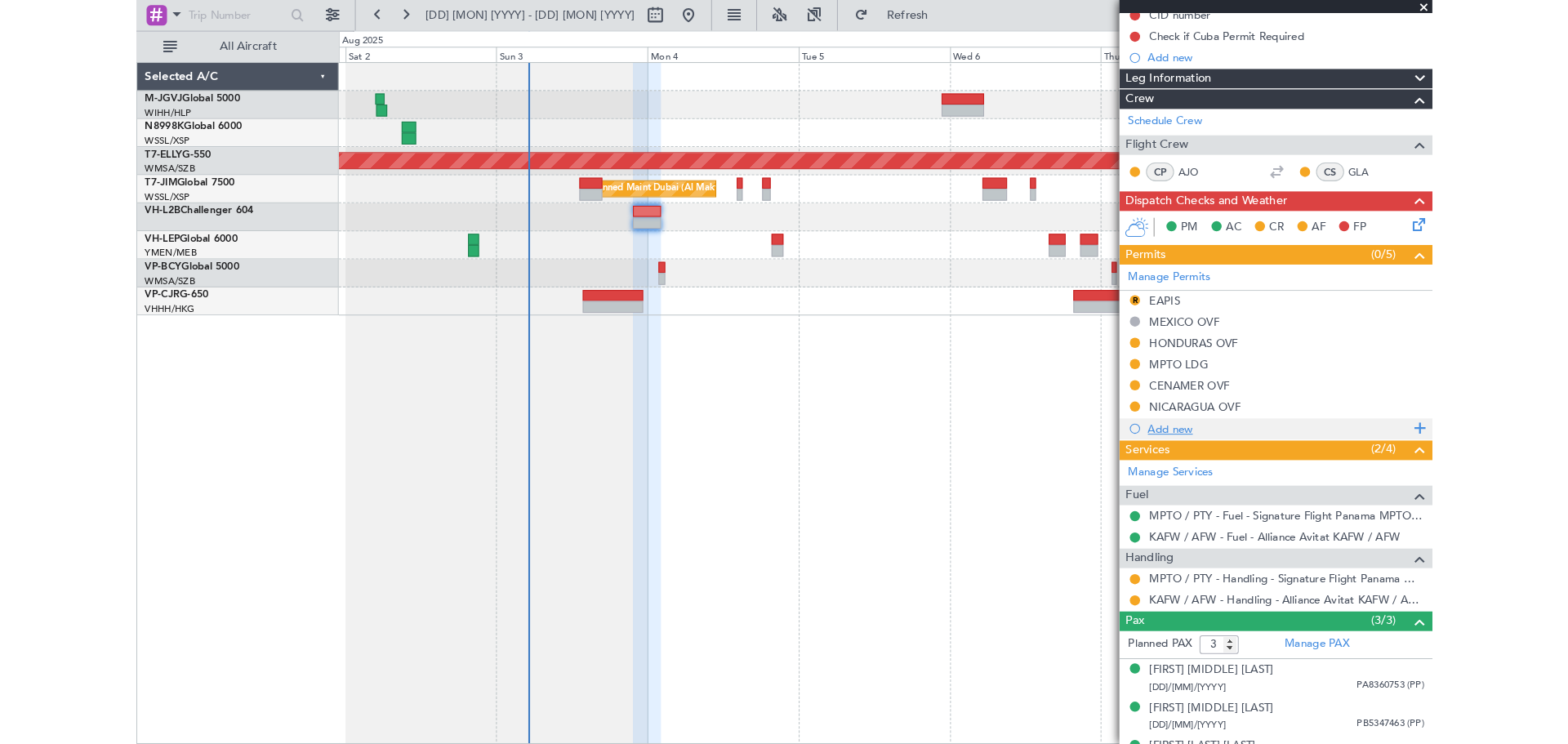 scroll, scrollTop: 203, scrollLeft: 0, axis: vertical 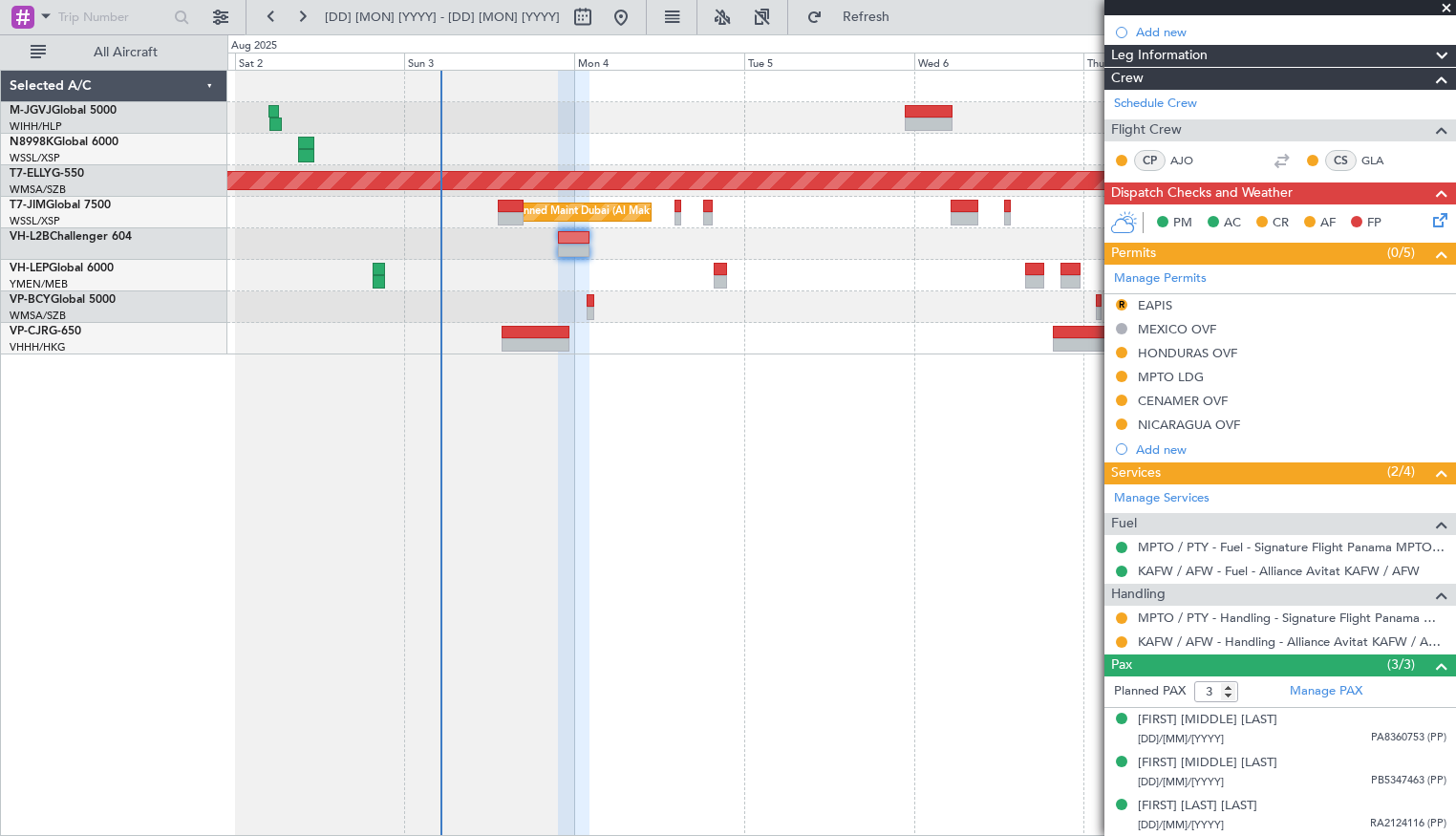 click on "Planned Maint Kuala Lumpur (Sultan Abdul Aziz Shah - Subang)" 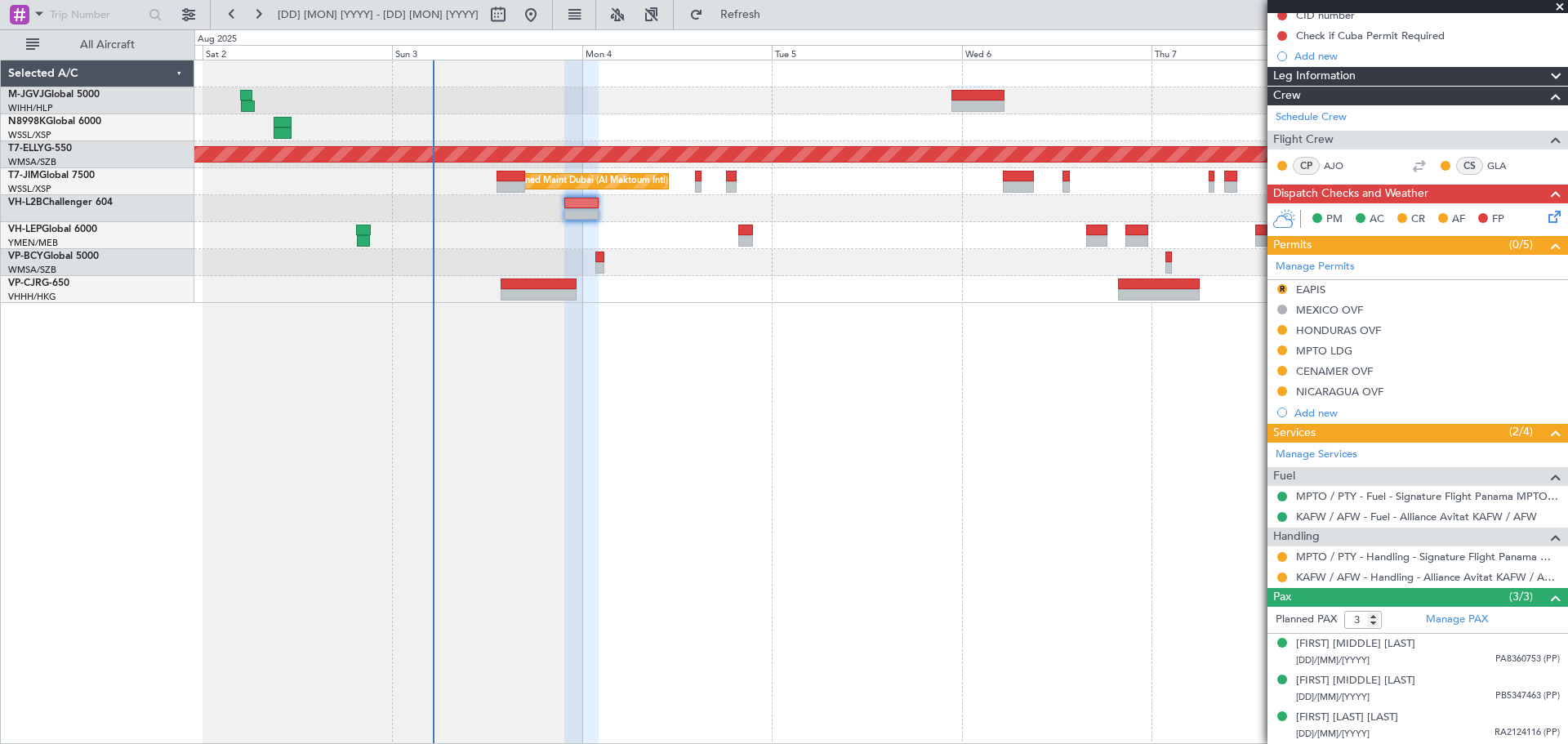 scroll, scrollTop: 173, scrollLeft: 0, axis: vertical 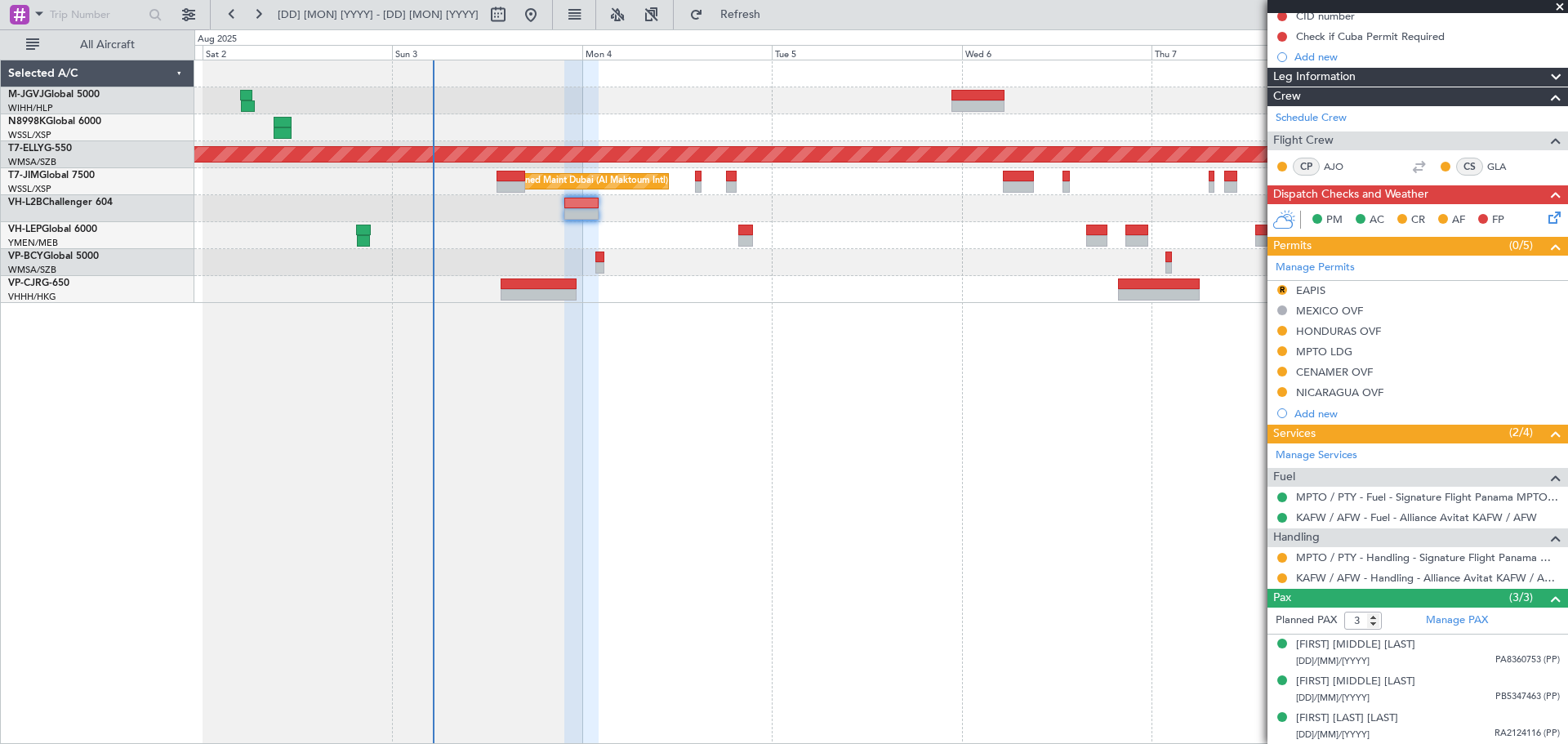 click on "EAPIS" at bounding box center [1311, 290] 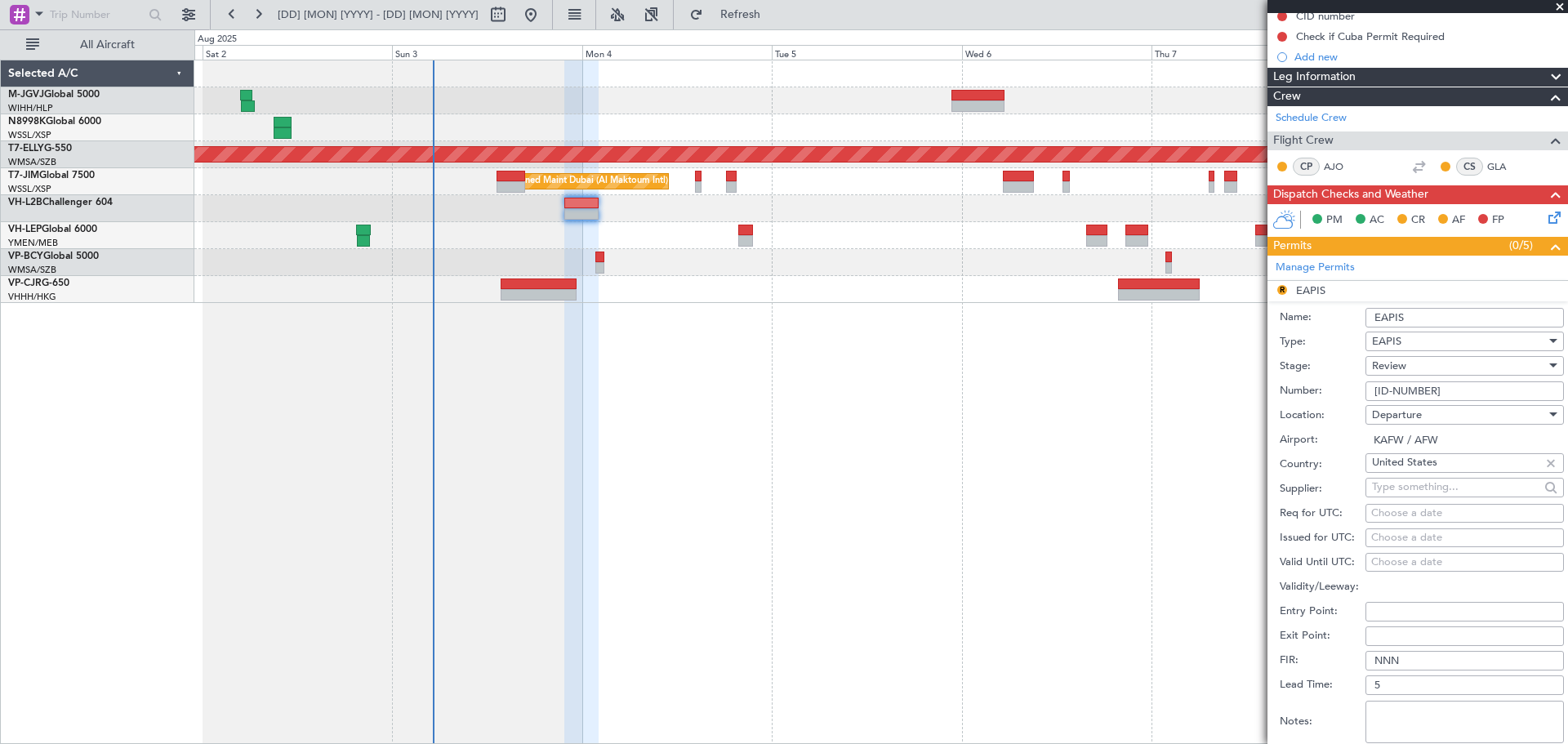 click on "[ID-NUMBER]" at bounding box center (1464, 391) 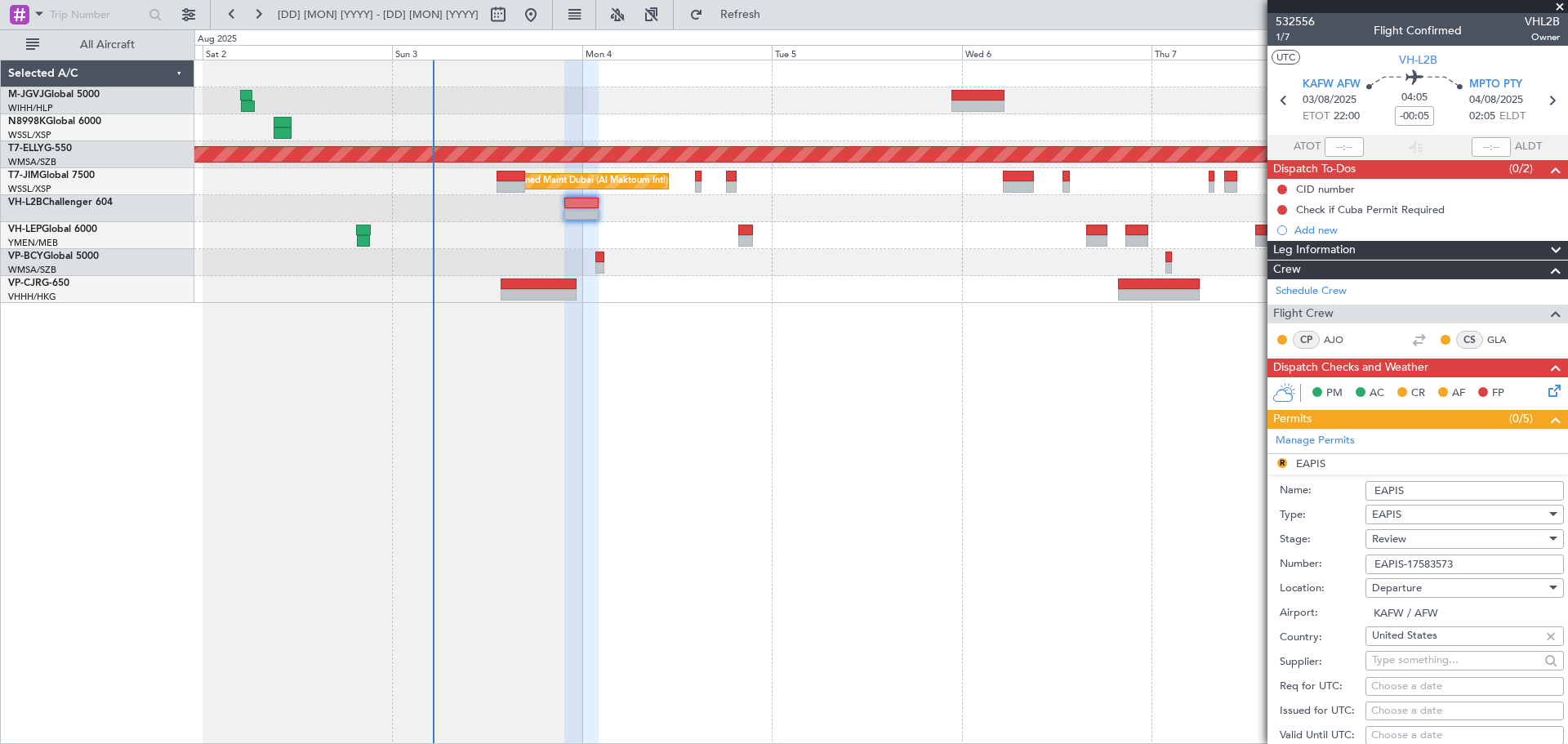 scroll, scrollTop: 272, scrollLeft: 0, axis: vertical 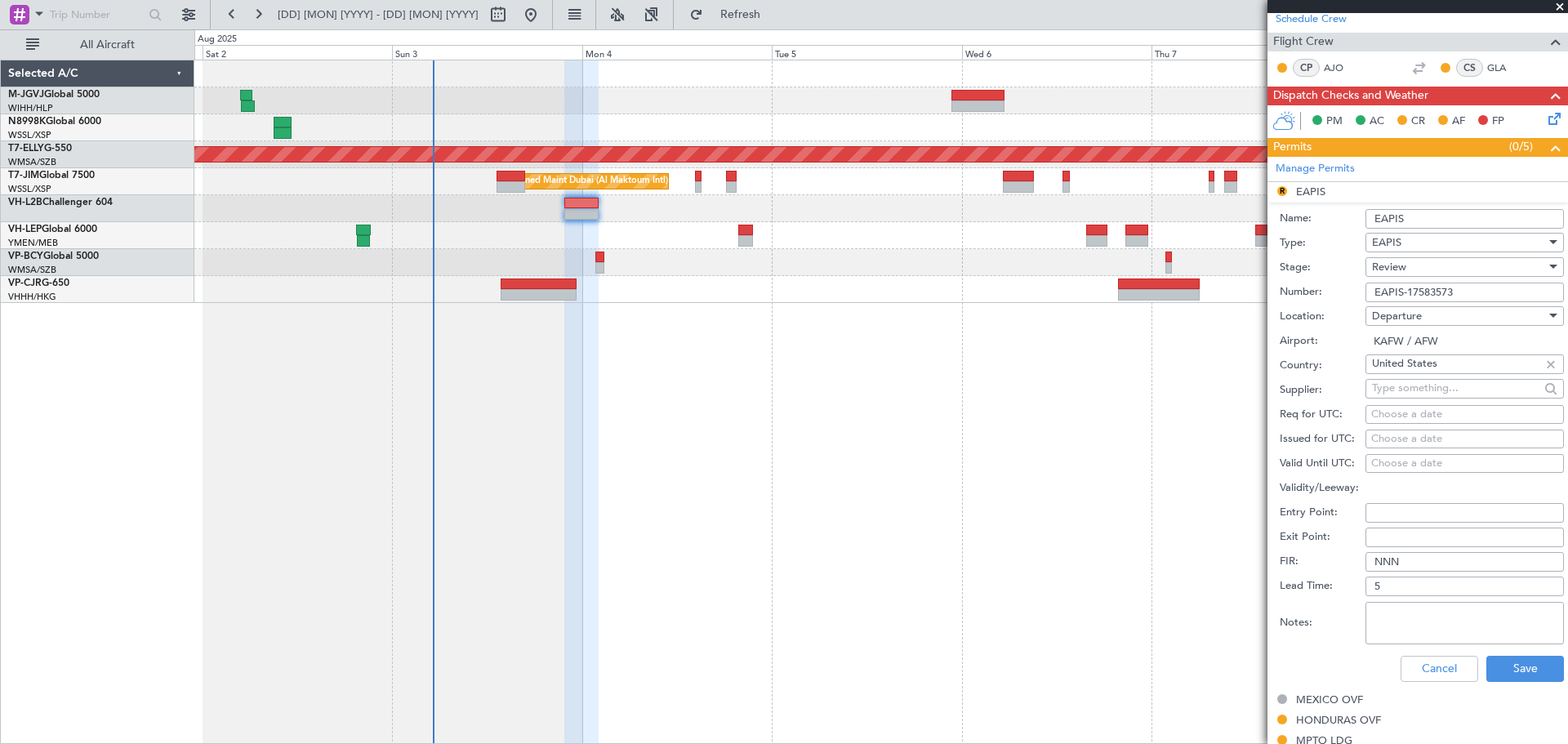 type on "EAPIS-17583573" 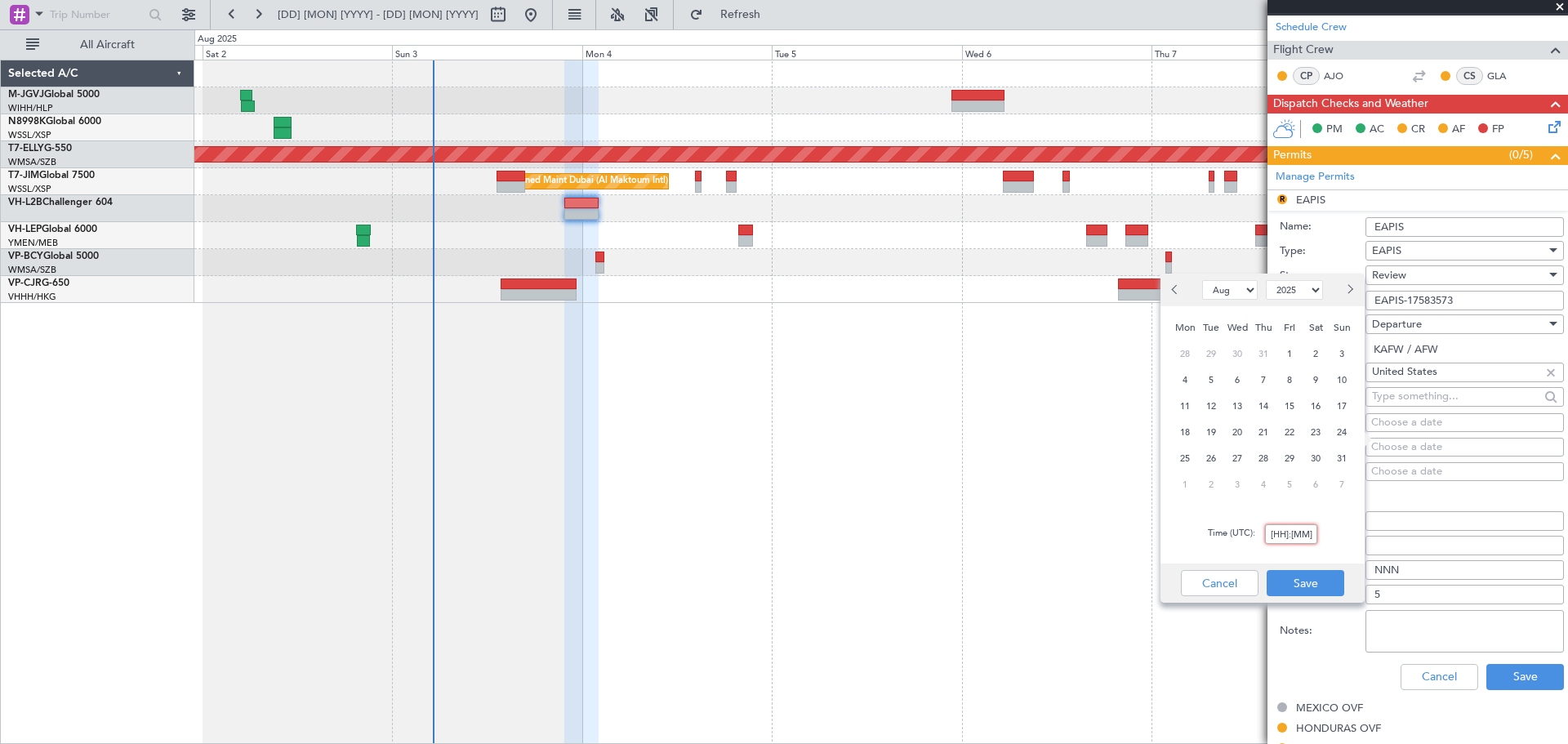 scroll, scrollTop: 272, scrollLeft: 0, axis: vertical 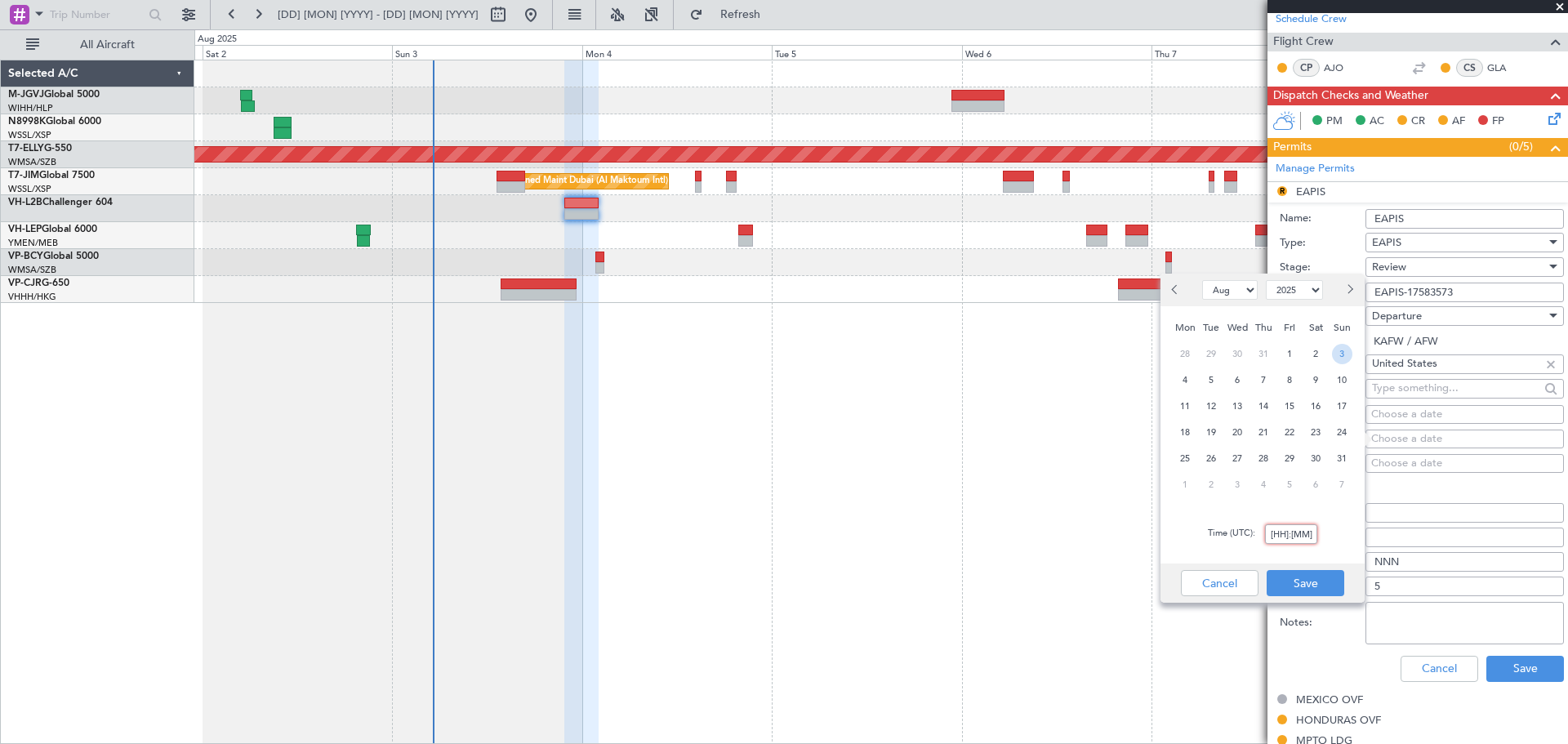 drag, startPoint x: 1337, startPoint y: 347, endPoint x: 1308, endPoint y: 456, distance: 112.79184 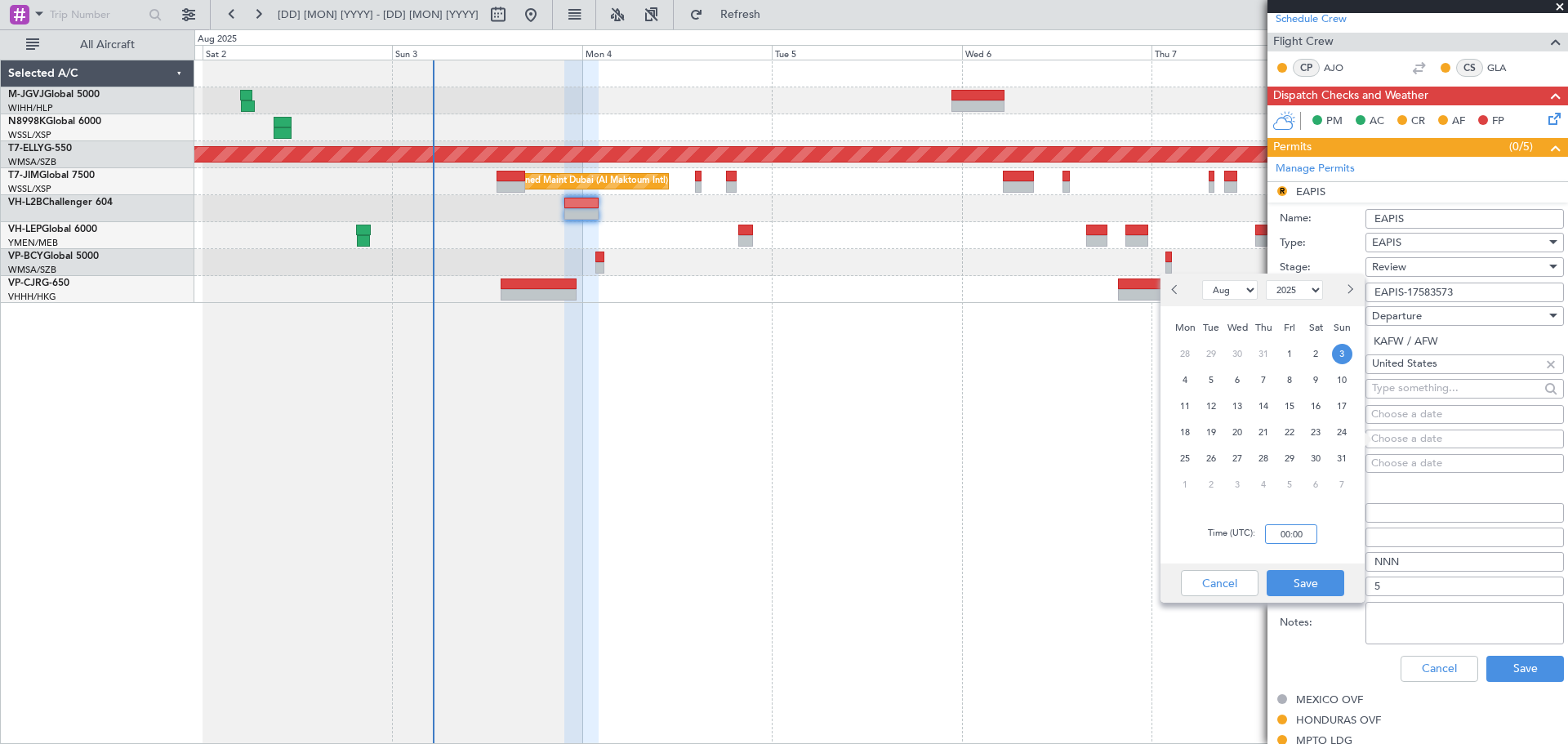 click on "00:00" at bounding box center [1291, 534] 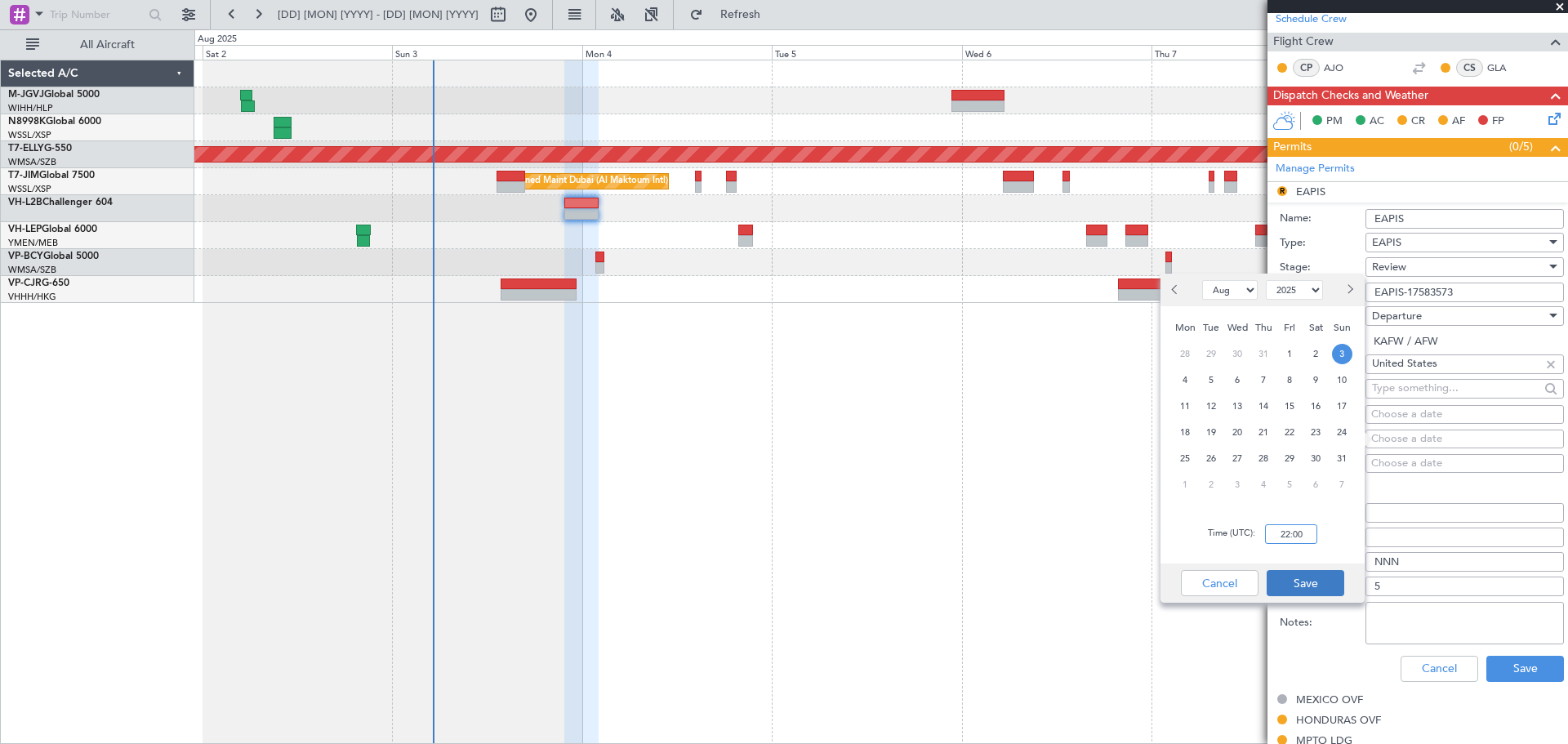 type on "22:00" 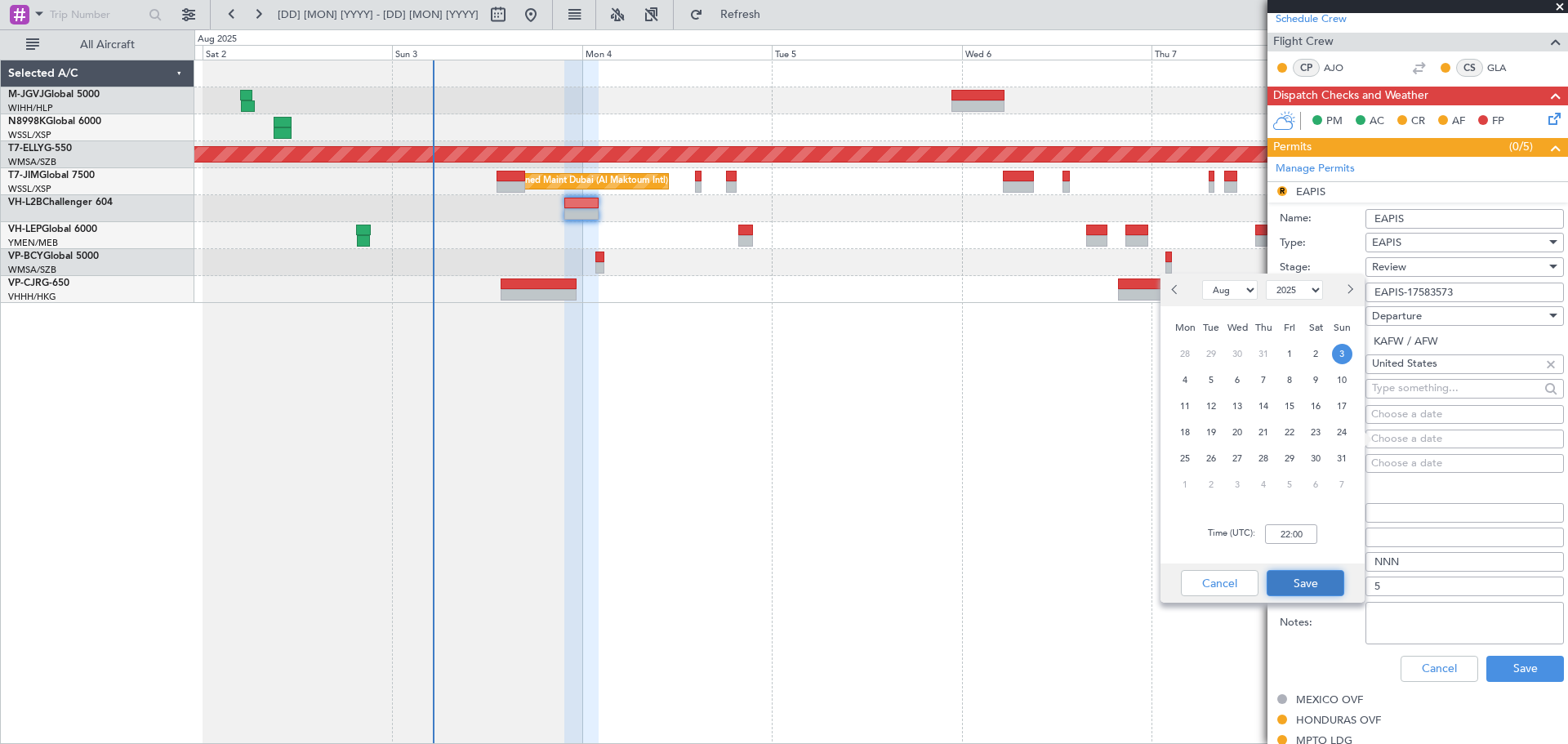 click on "Save" at bounding box center (1305, 583) 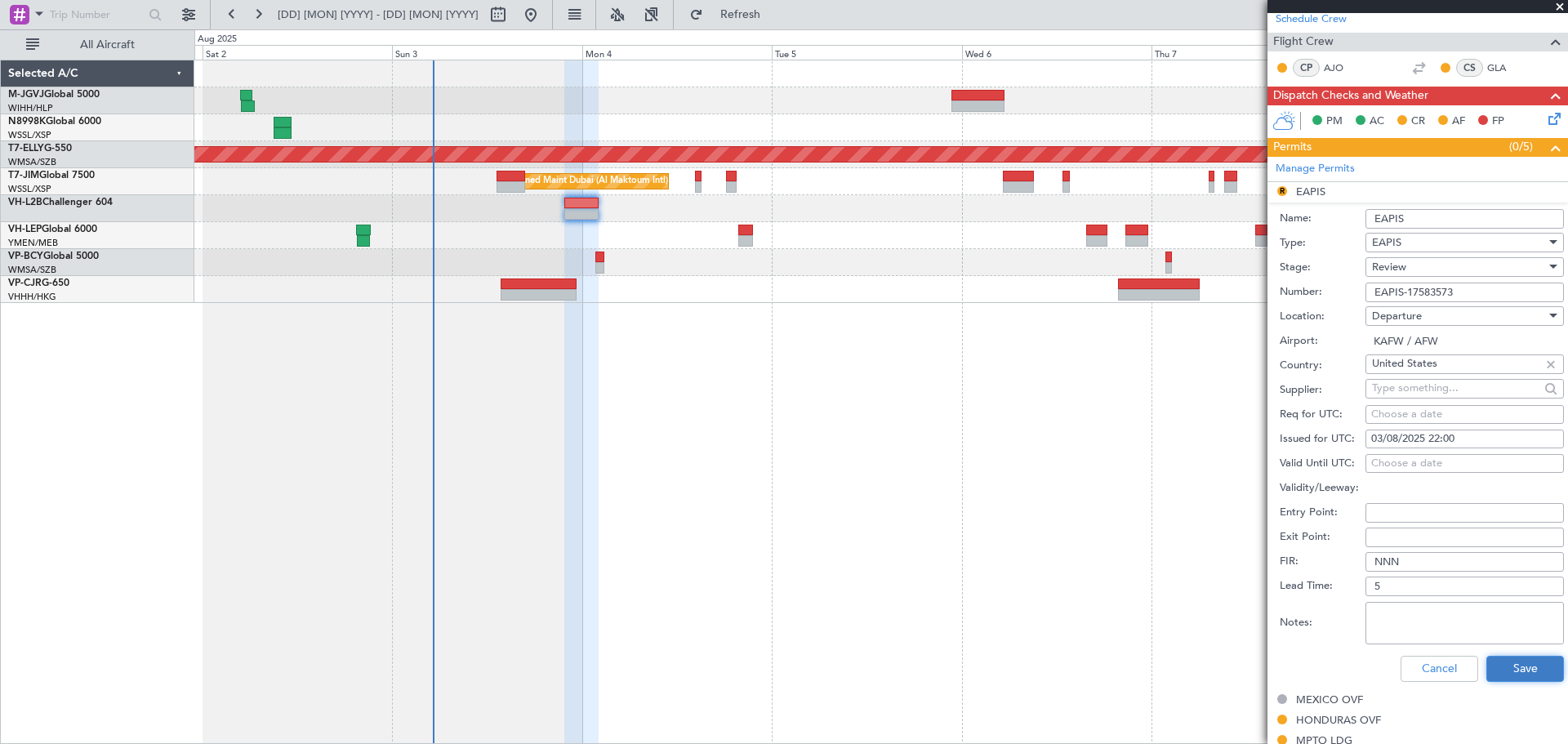 click on "Save" at bounding box center [1525, 669] 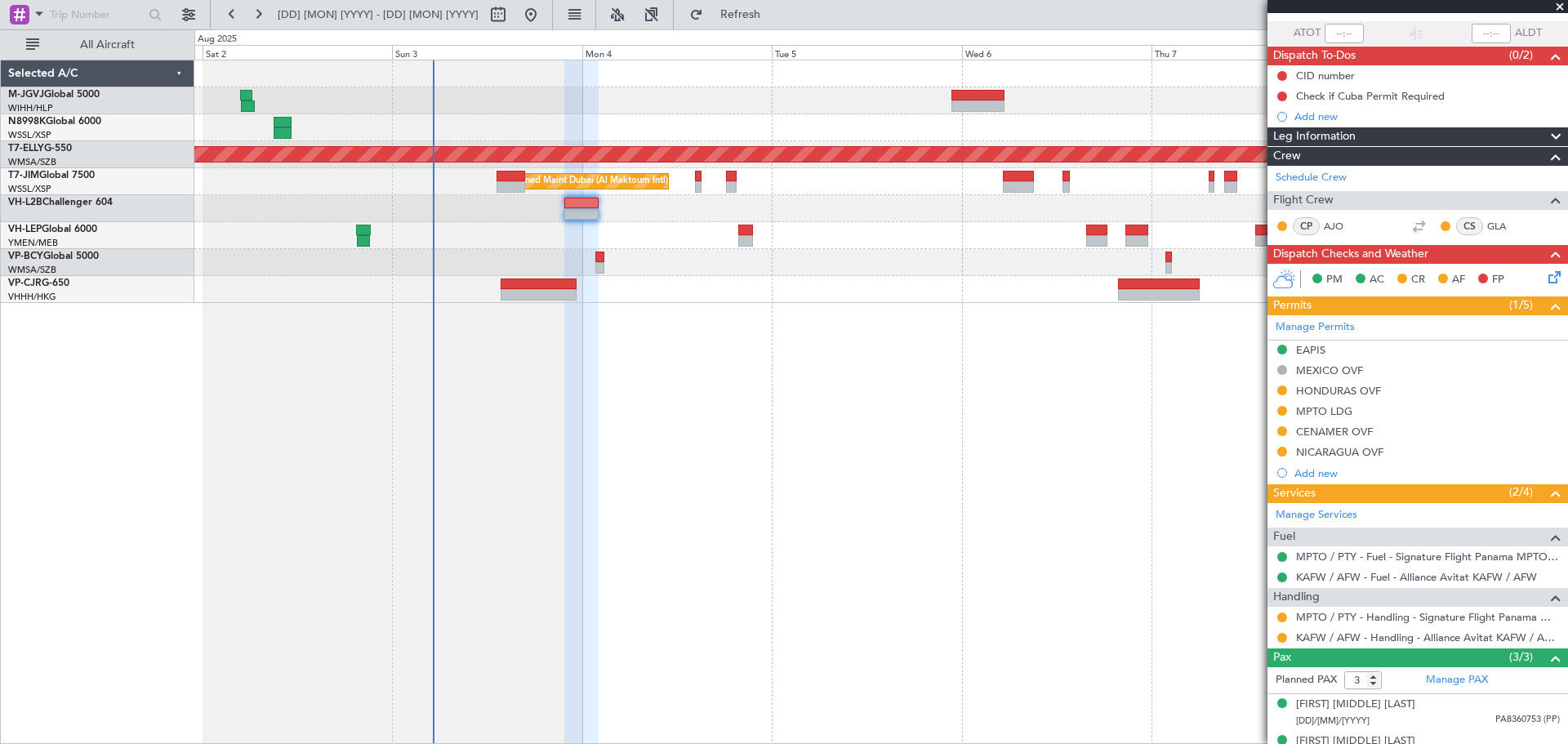 scroll, scrollTop: 173, scrollLeft: 0, axis: vertical 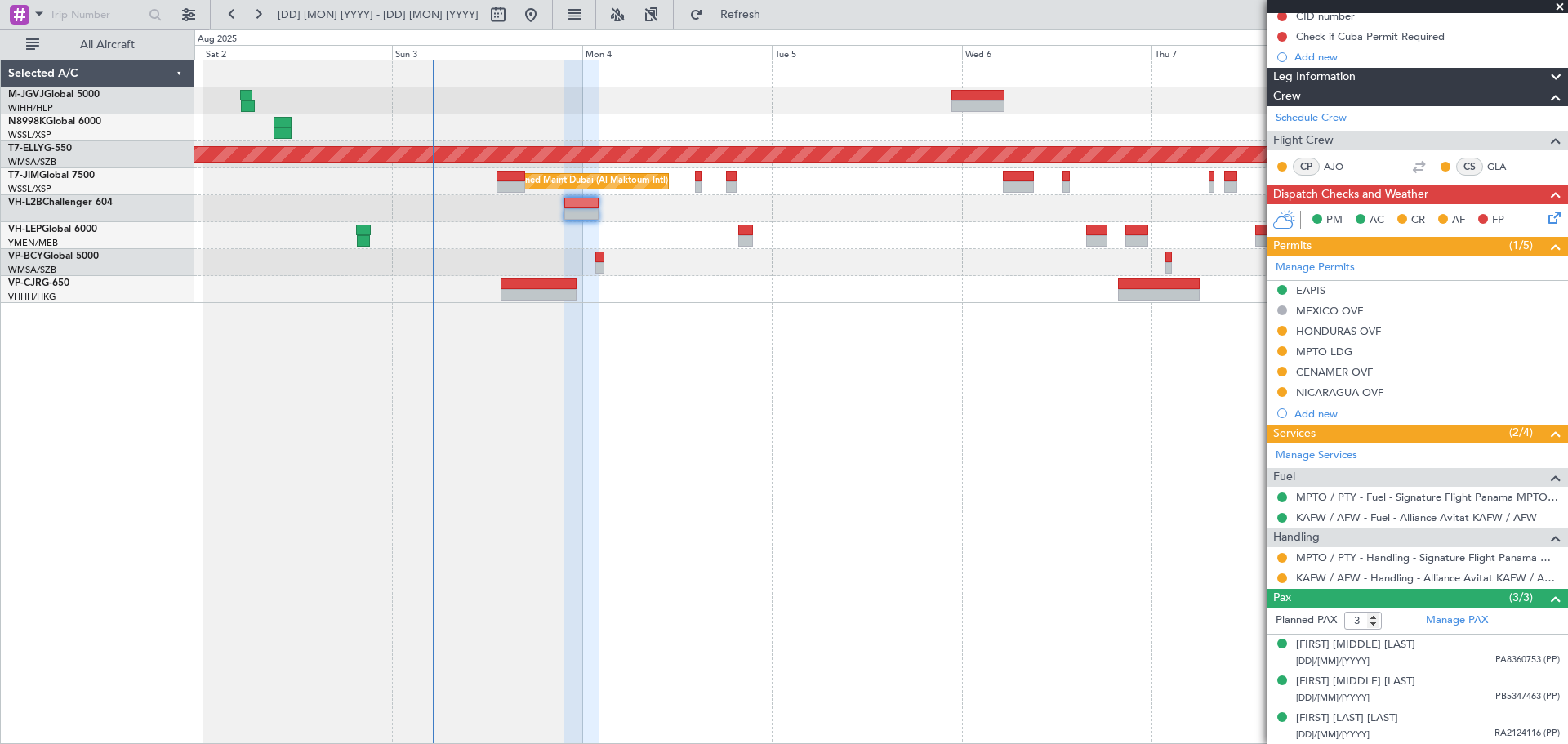 click on "[AIRPORT_CODE] [CITY] ([AIRPORT])
Planned Maint [CITY]([AIRPORT])
Planned Maint [CITY]([AIRPORT])
Planned Maint [CITY]([AIRPORT])" 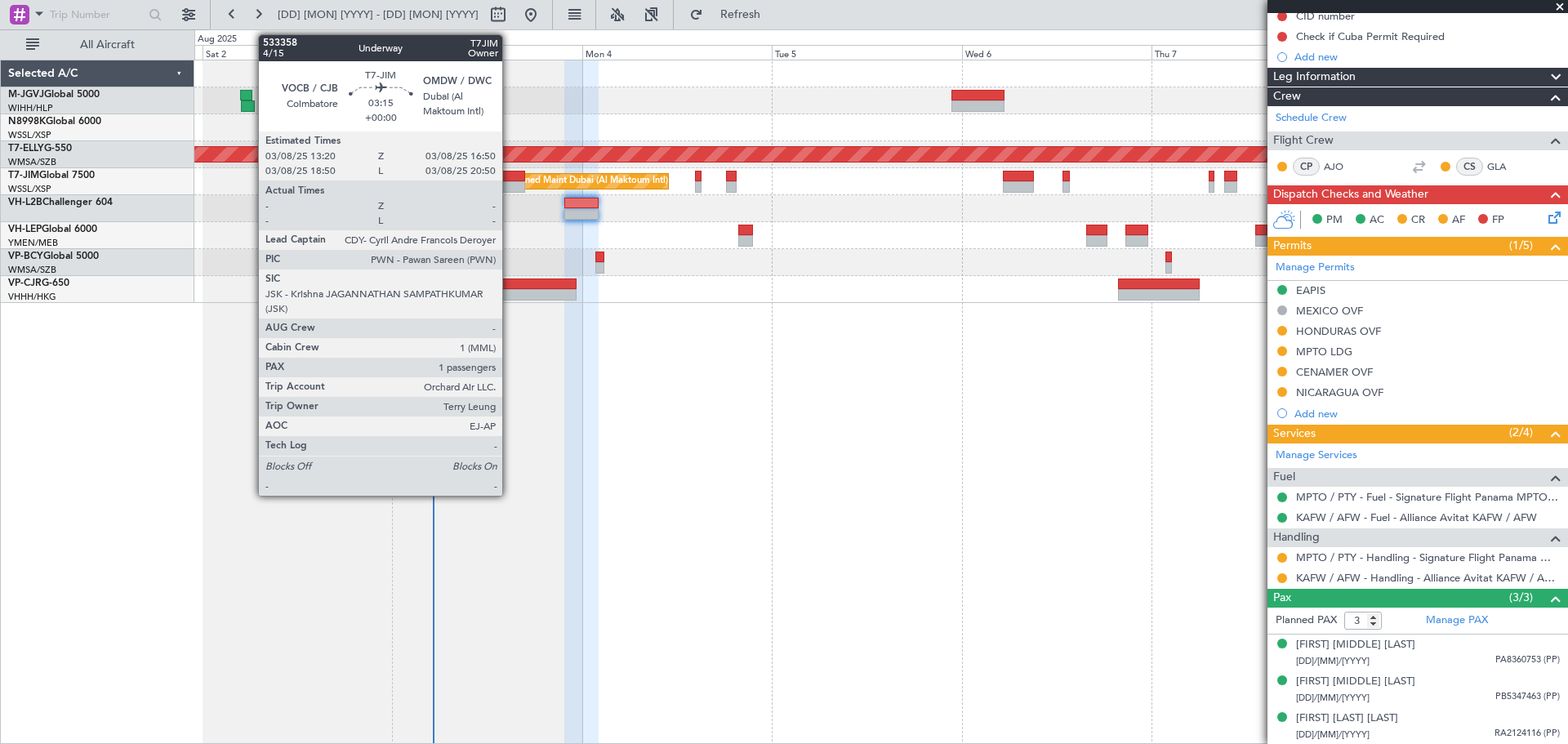 click 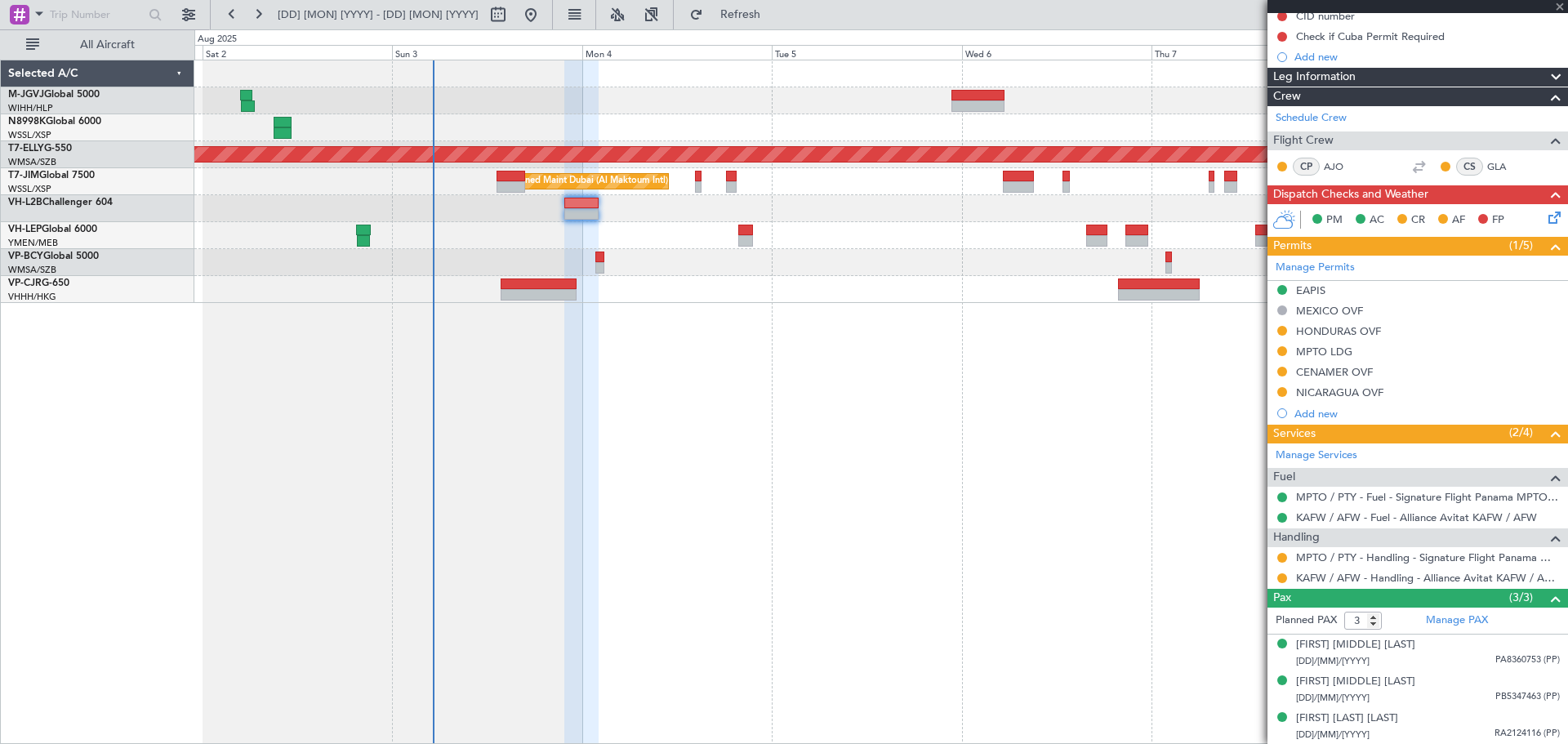 type 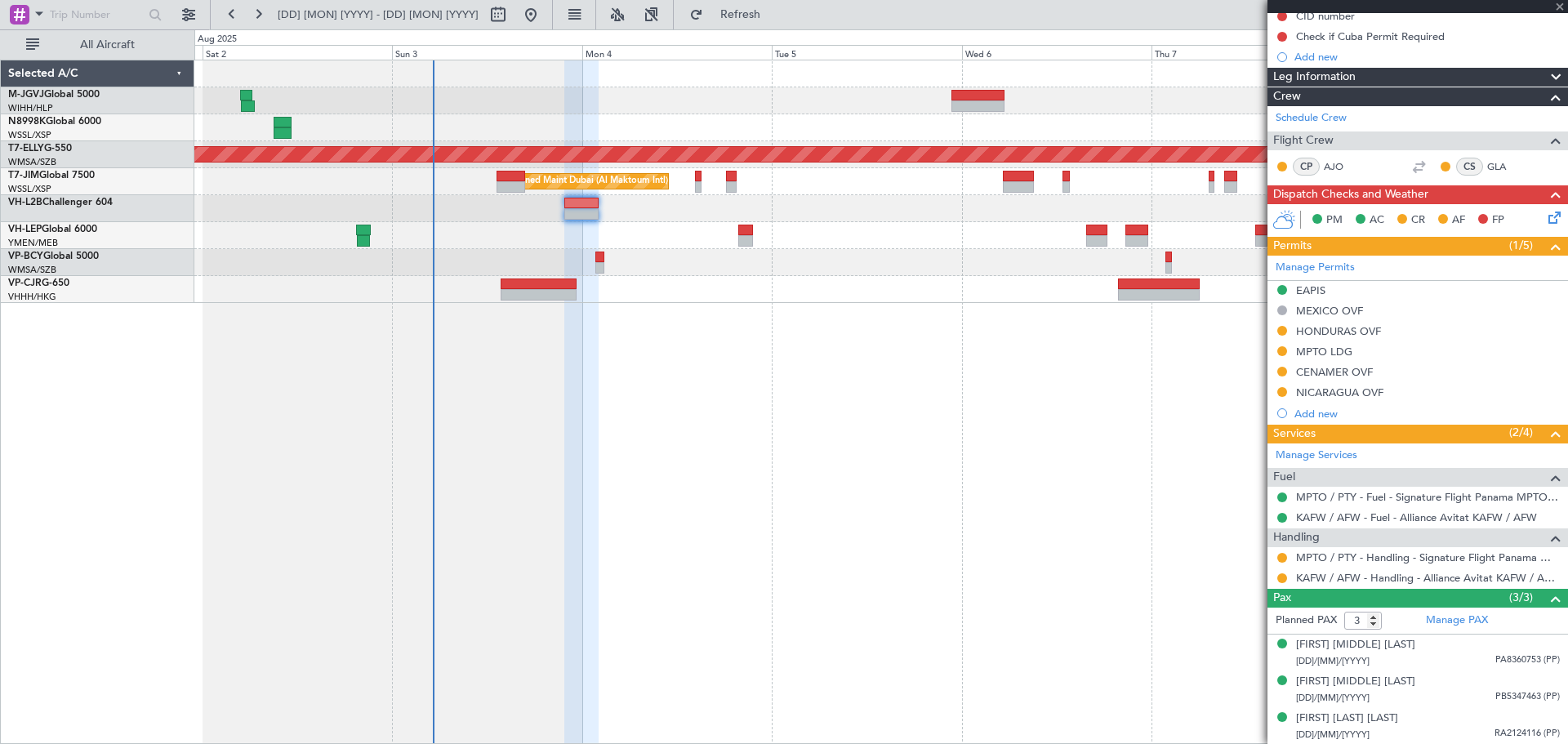 type on "1" 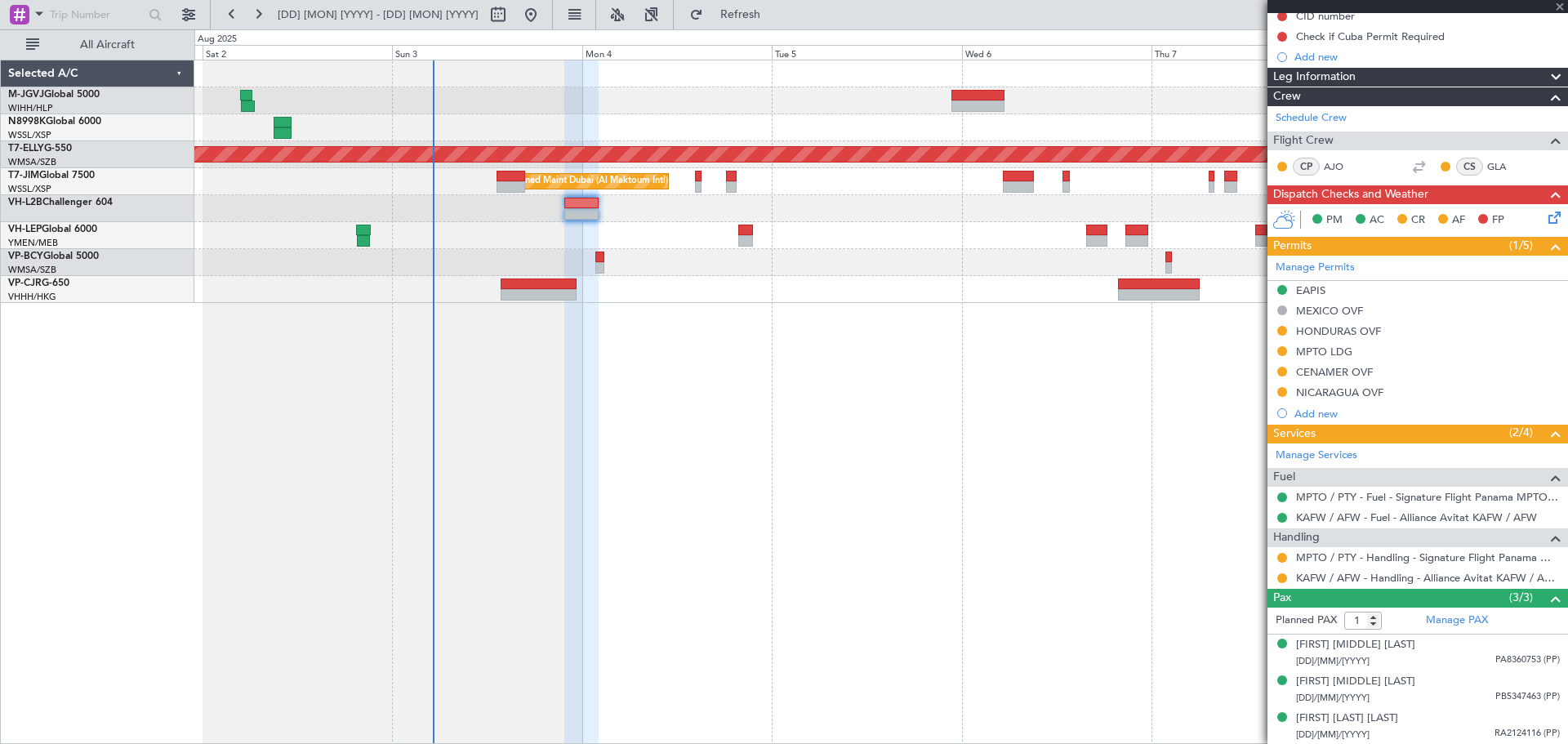 scroll, scrollTop: 0, scrollLeft: 0, axis: both 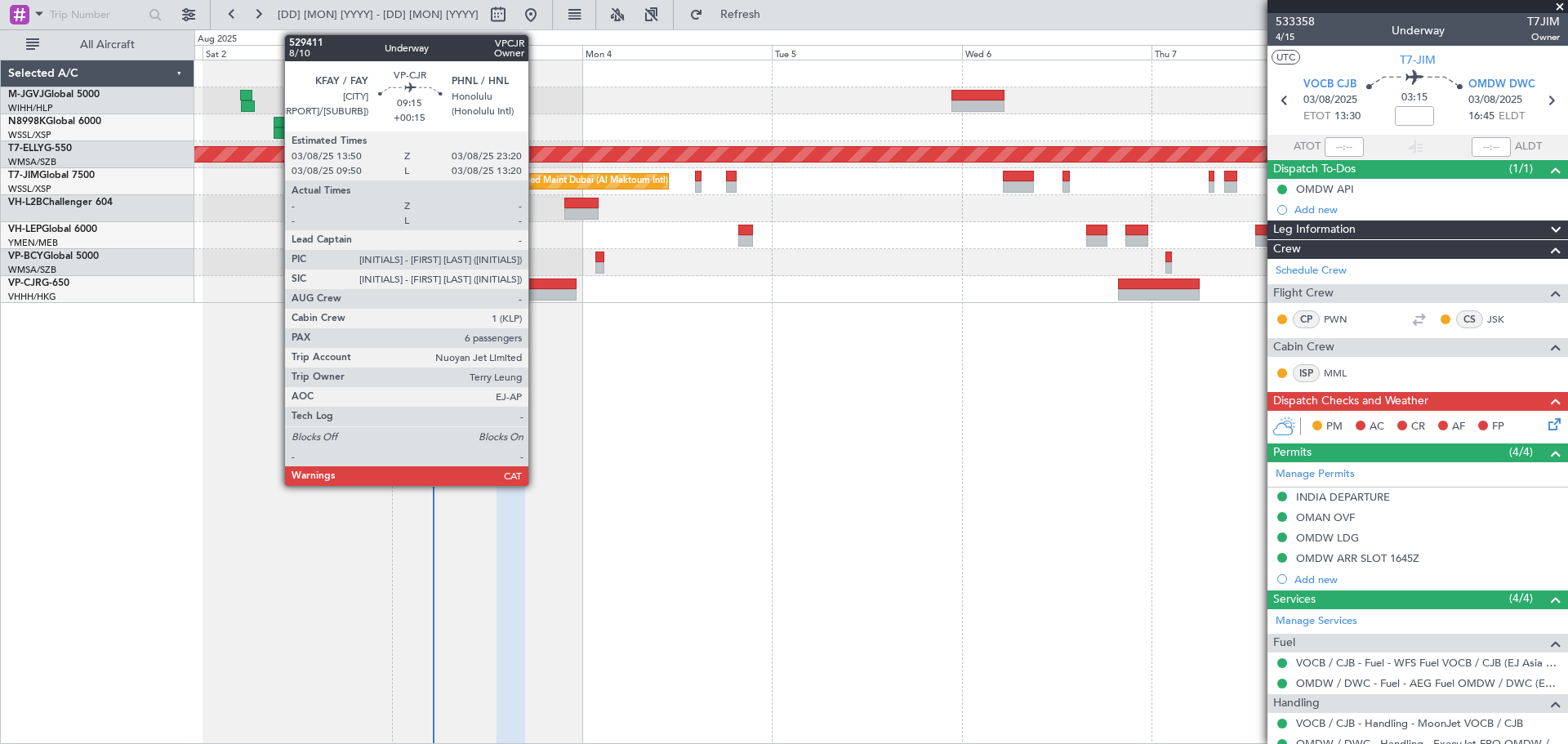 click 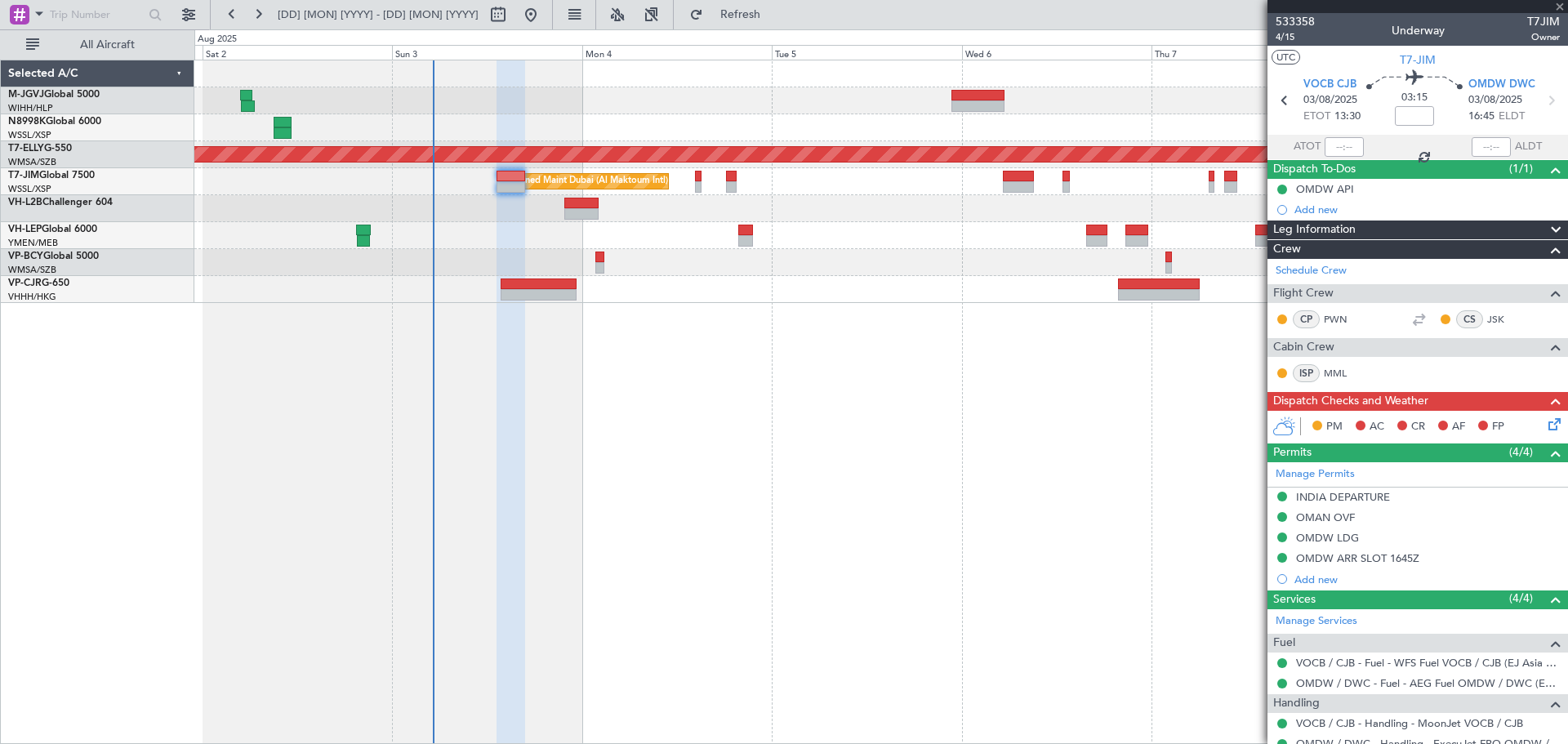 type on "+00:15" 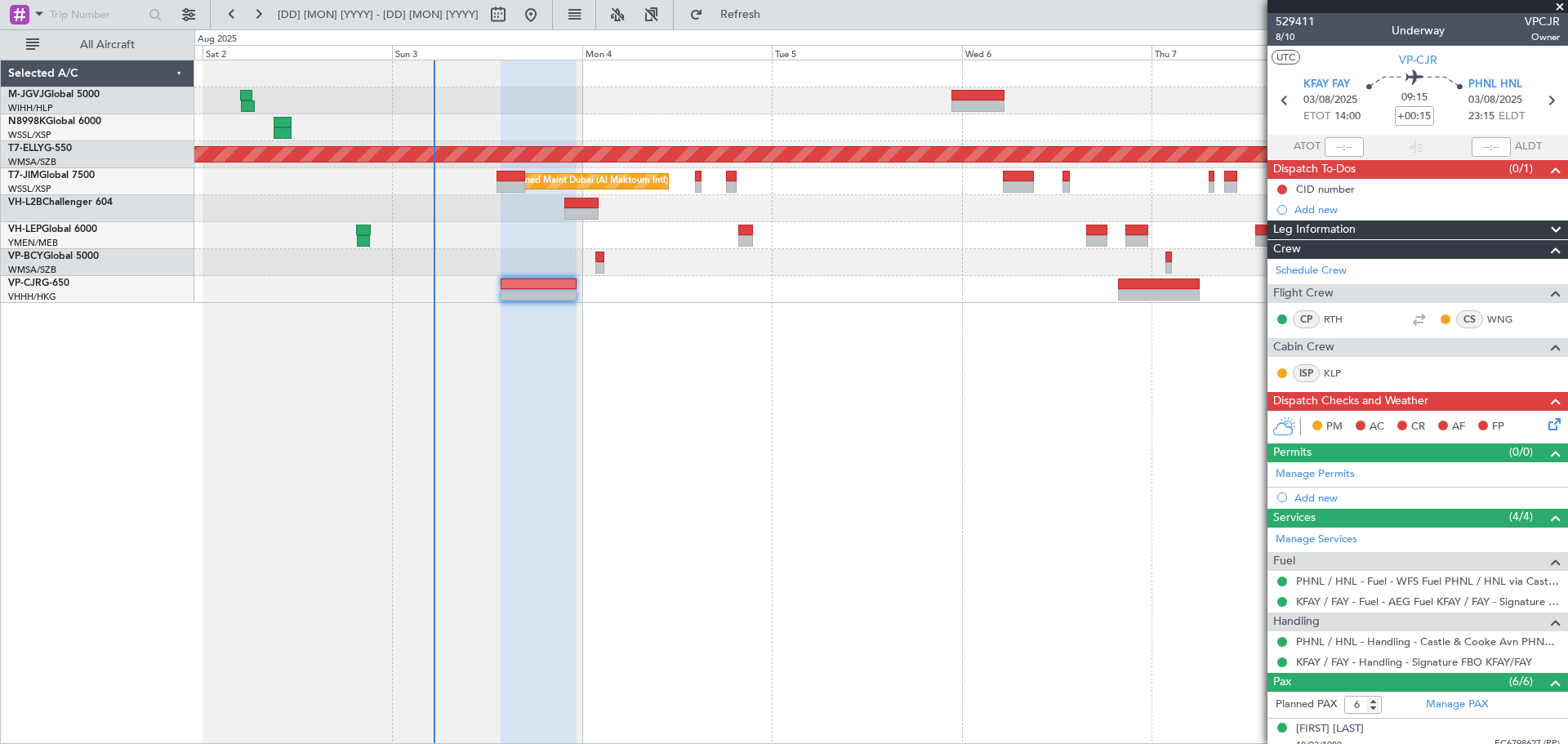 click on "[AIRPORT_CODE] [CITY] ([AIRPORT])
Planned Maint [CITY]([AIRPORT])
Planned Maint [CITY]([AIRPORT])
Planned Maint [CITY]([AIRPORT])" 